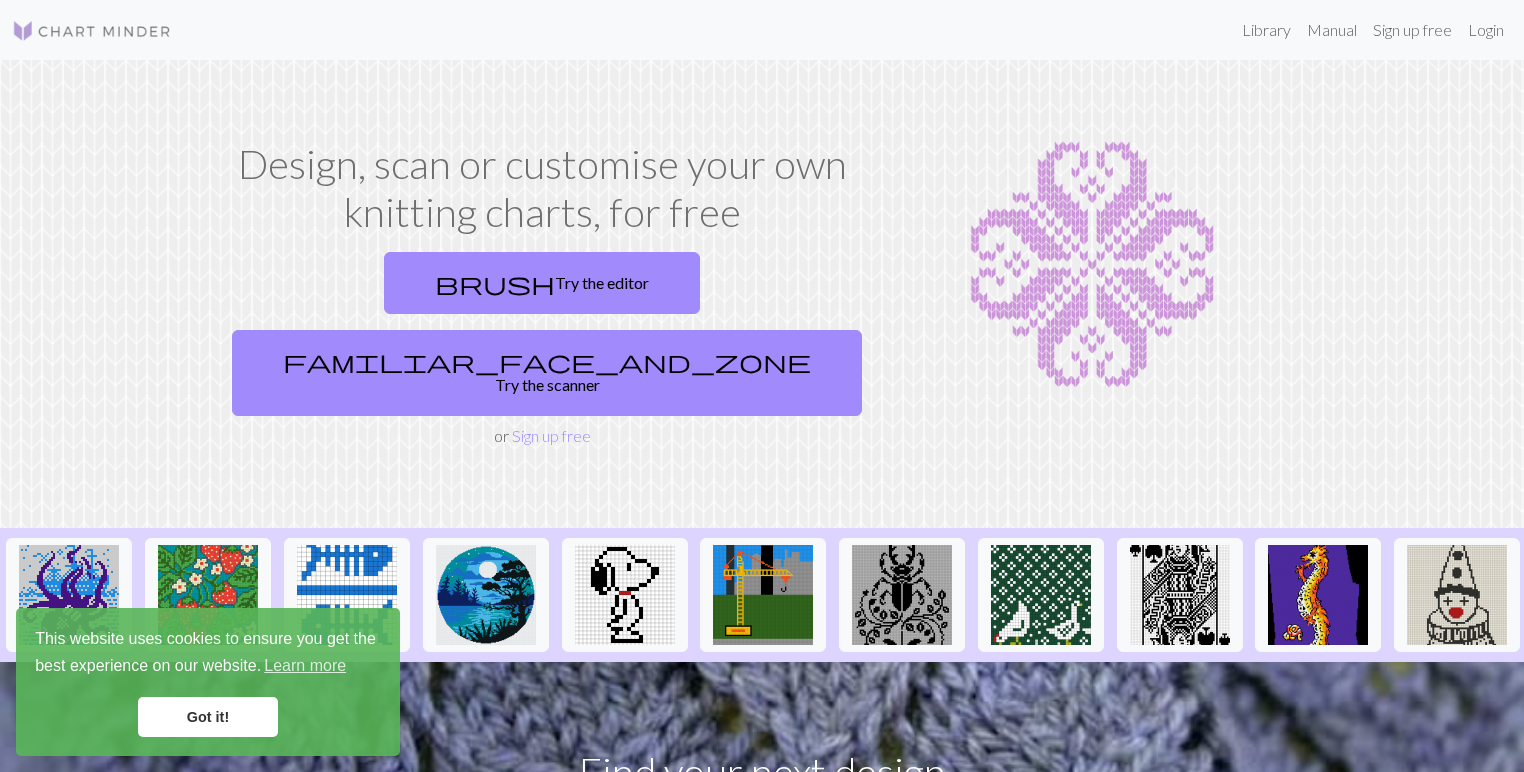 scroll, scrollTop: 0, scrollLeft: 0, axis: both 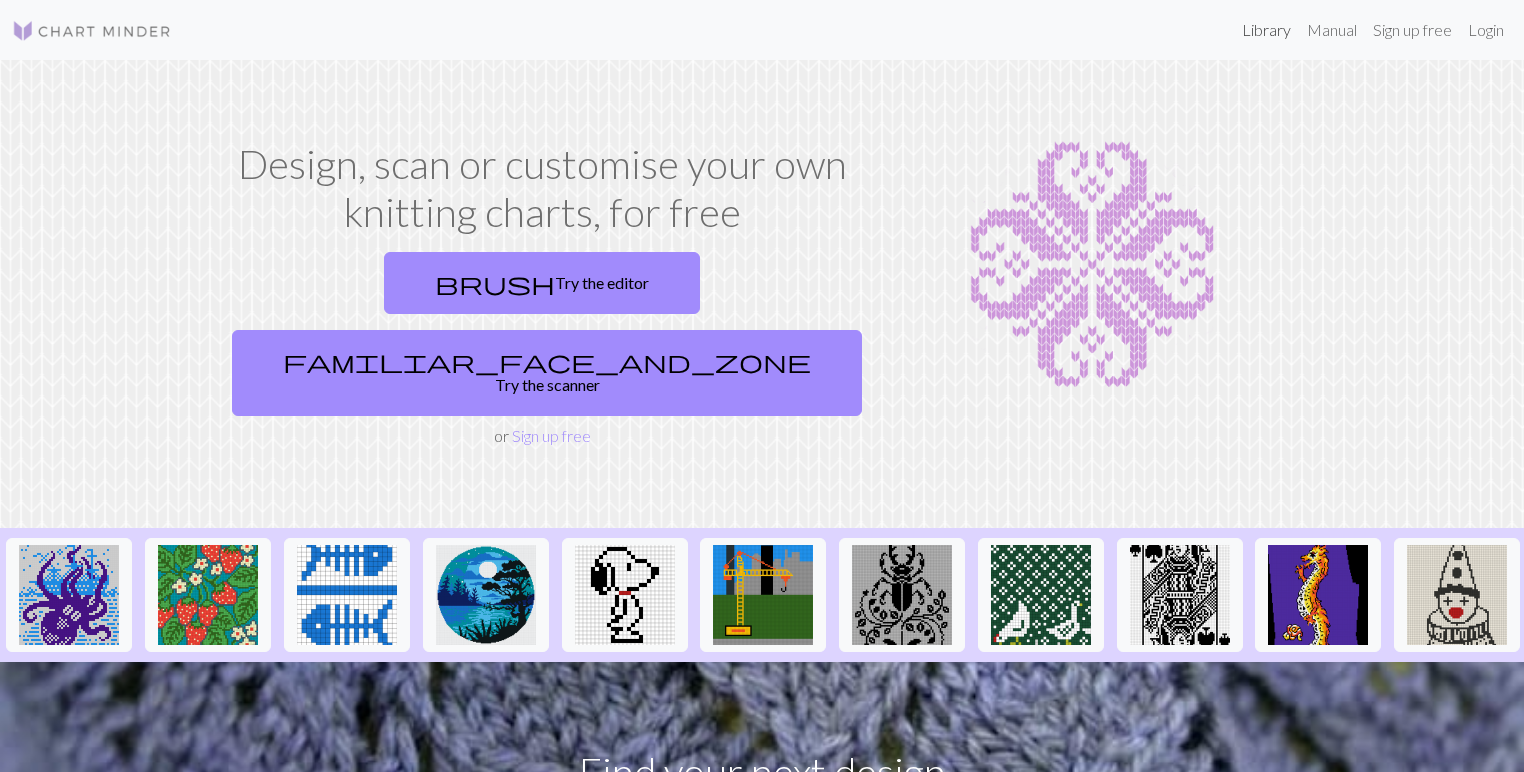click on "Library" at bounding box center [1266, 30] 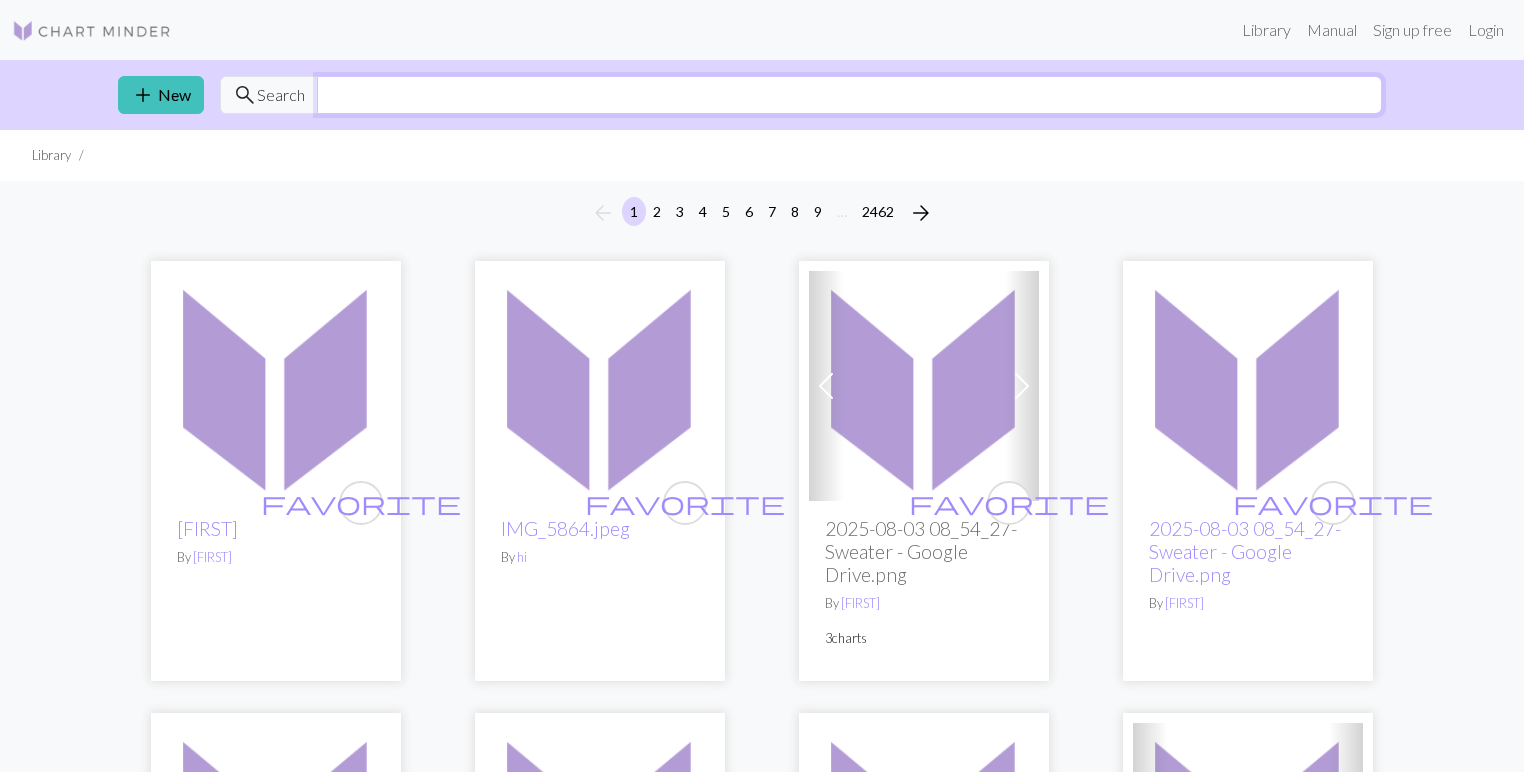 click at bounding box center (849, 95) 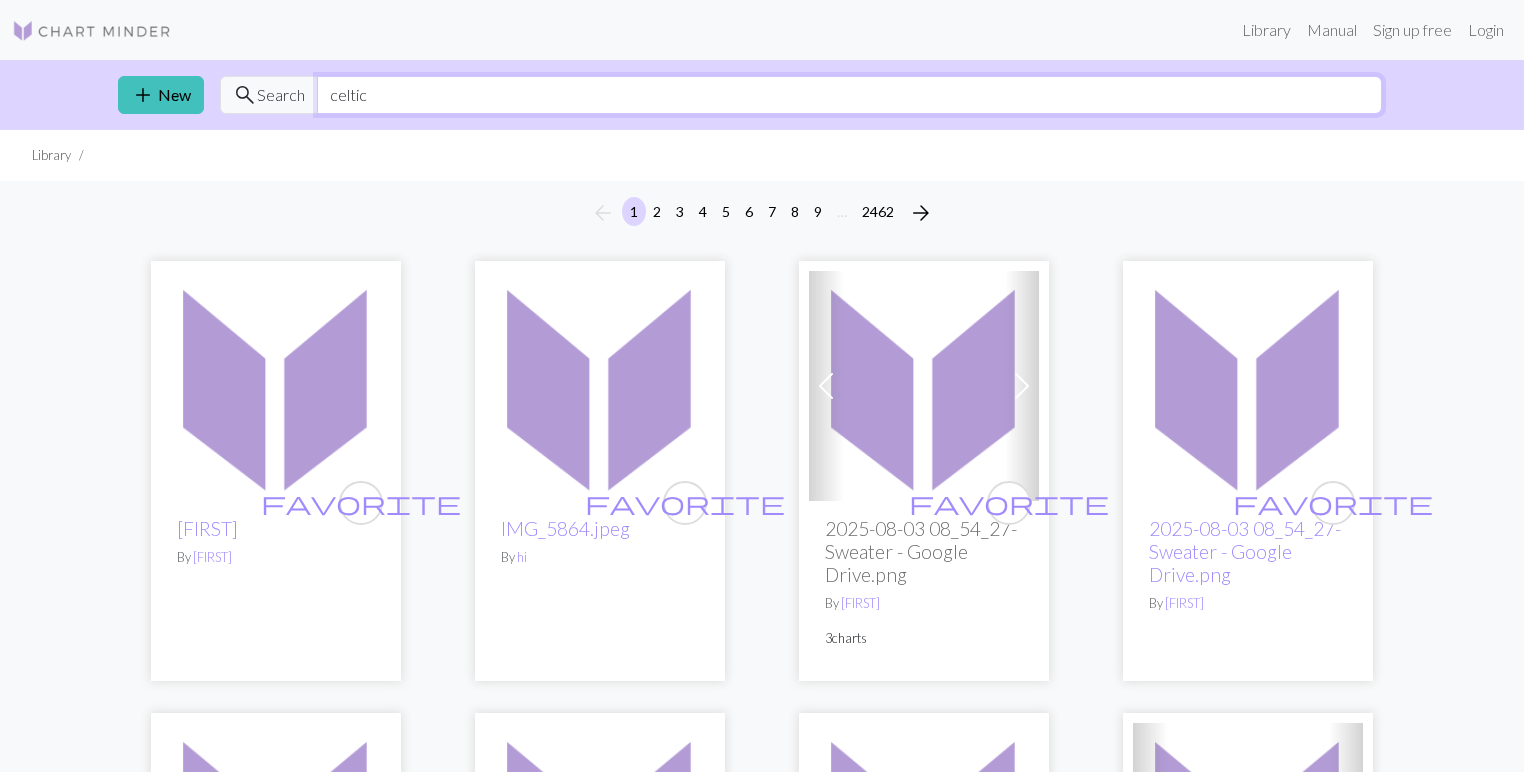type on "celtic" 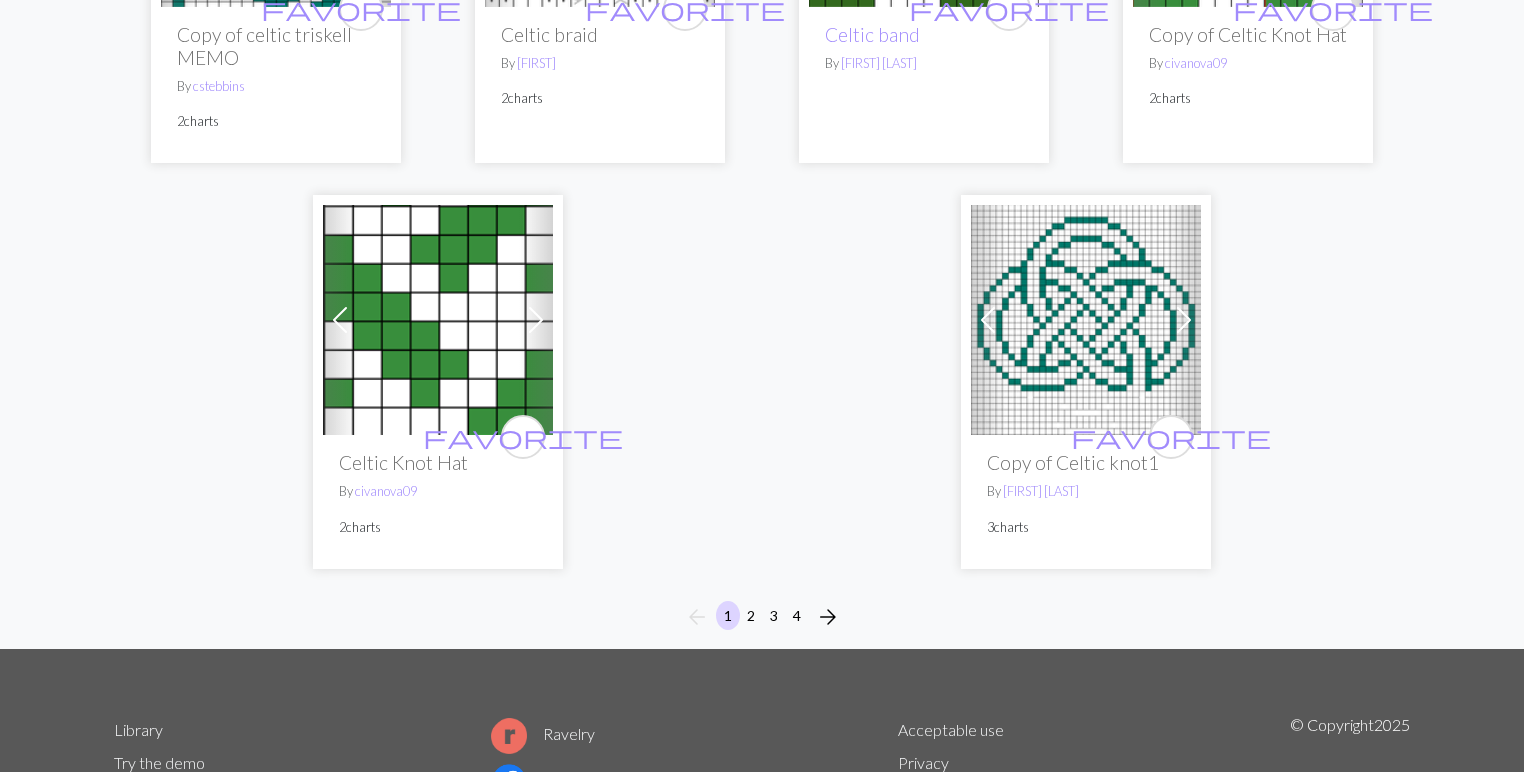scroll, scrollTop: 5040, scrollLeft: 0, axis: vertical 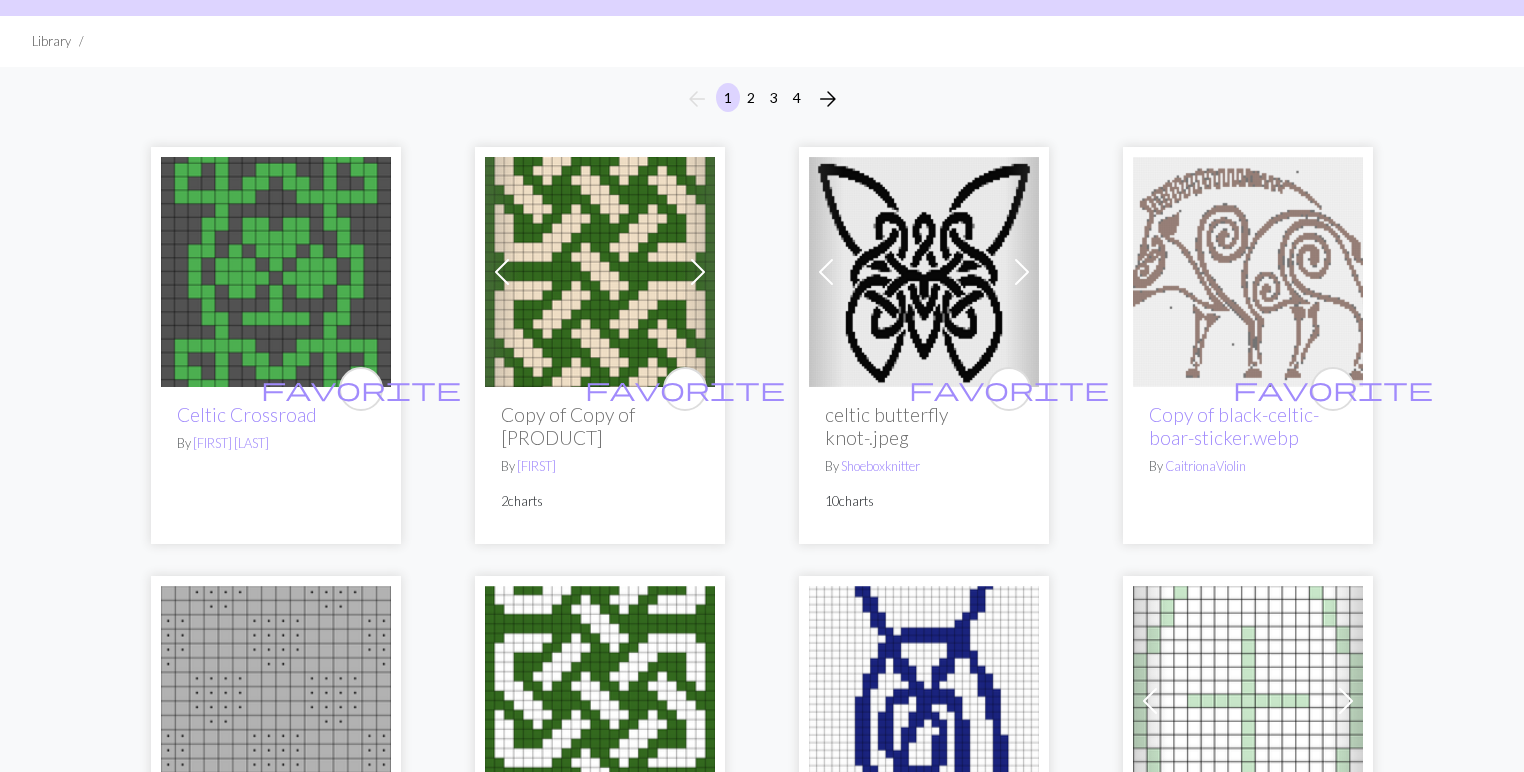 click at bounding box center (924, 272) 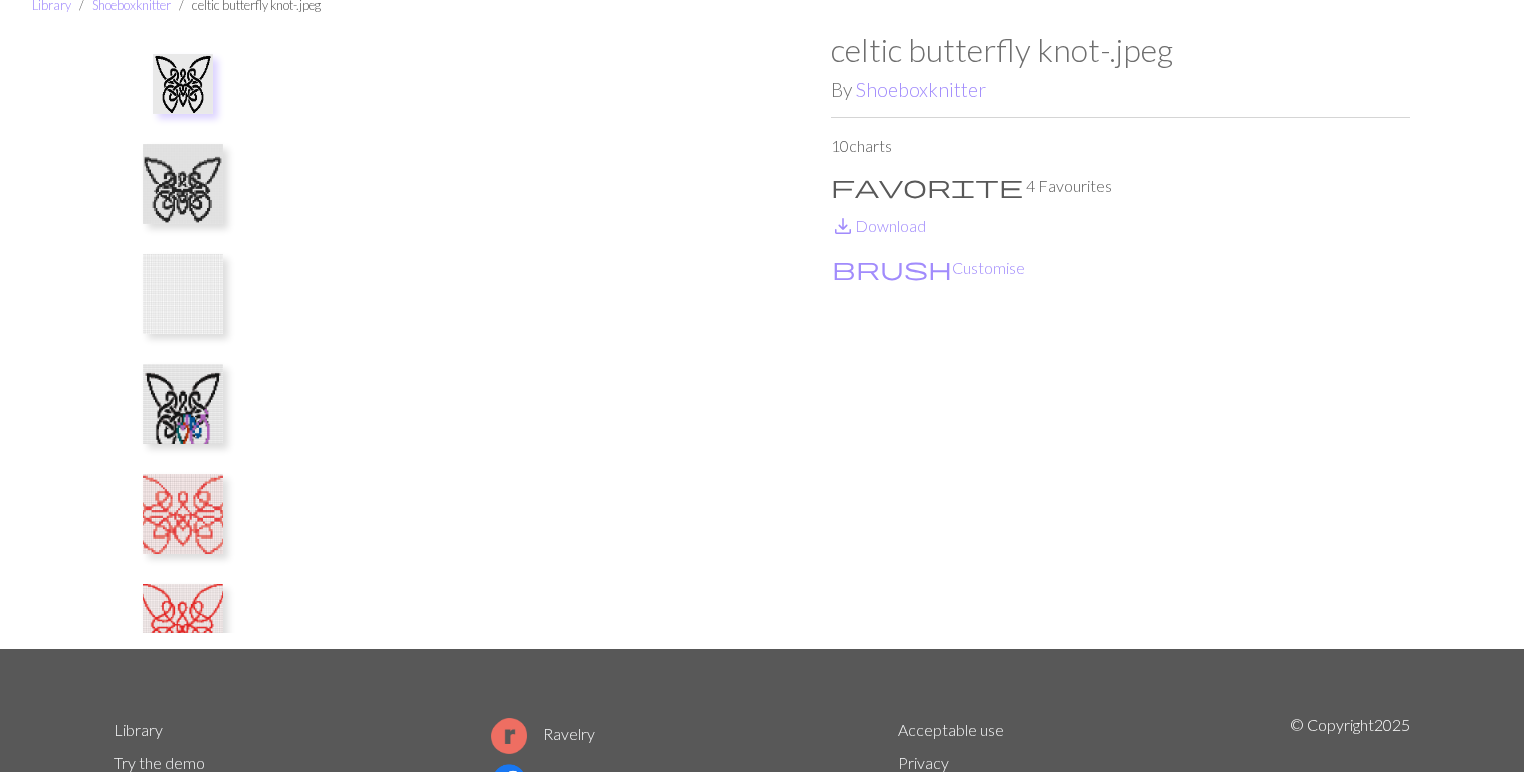 scroll, scrollTop: 0, scrollLeft: 0, axis: both 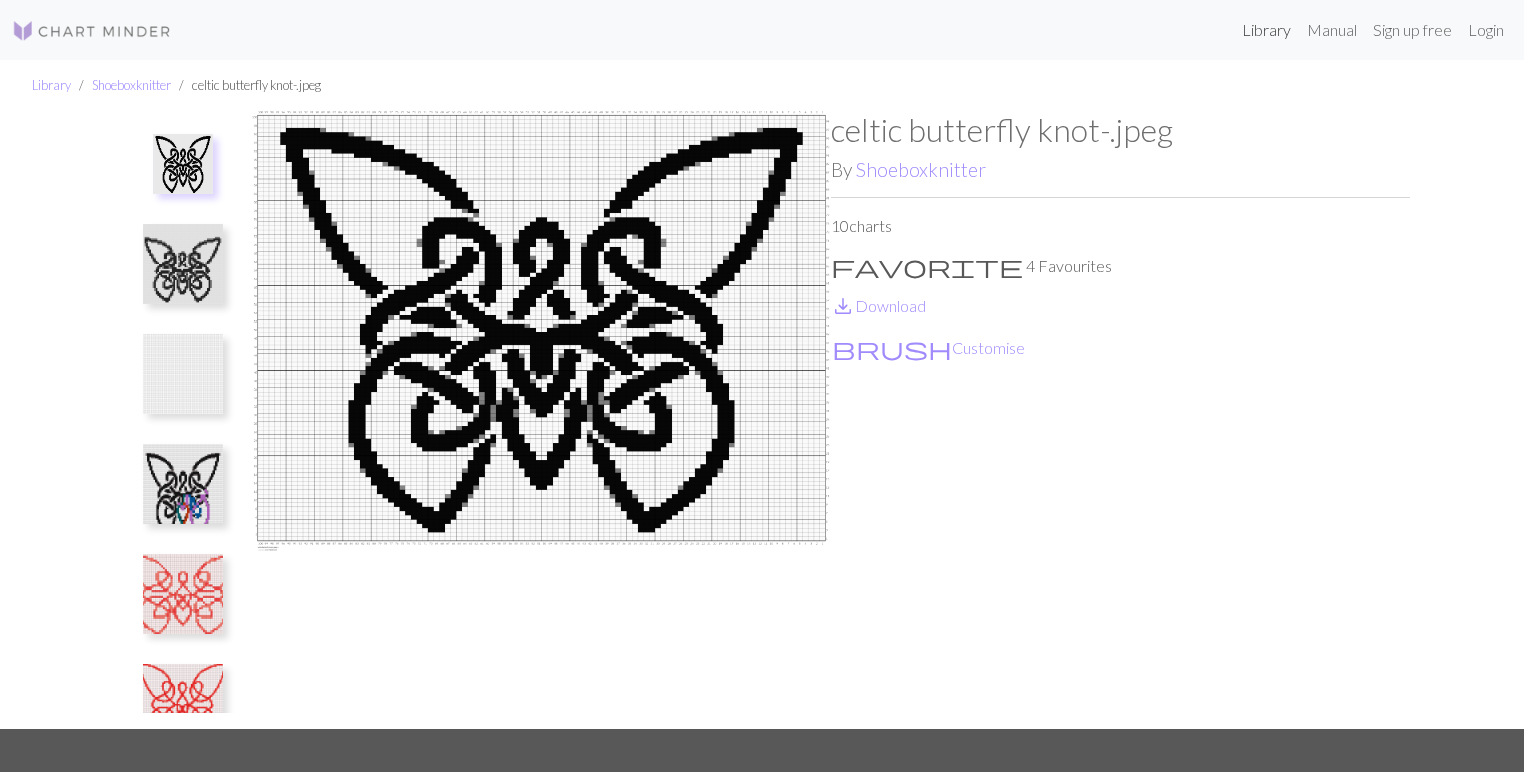 click on "Library" at bounding box center (1266, 30) 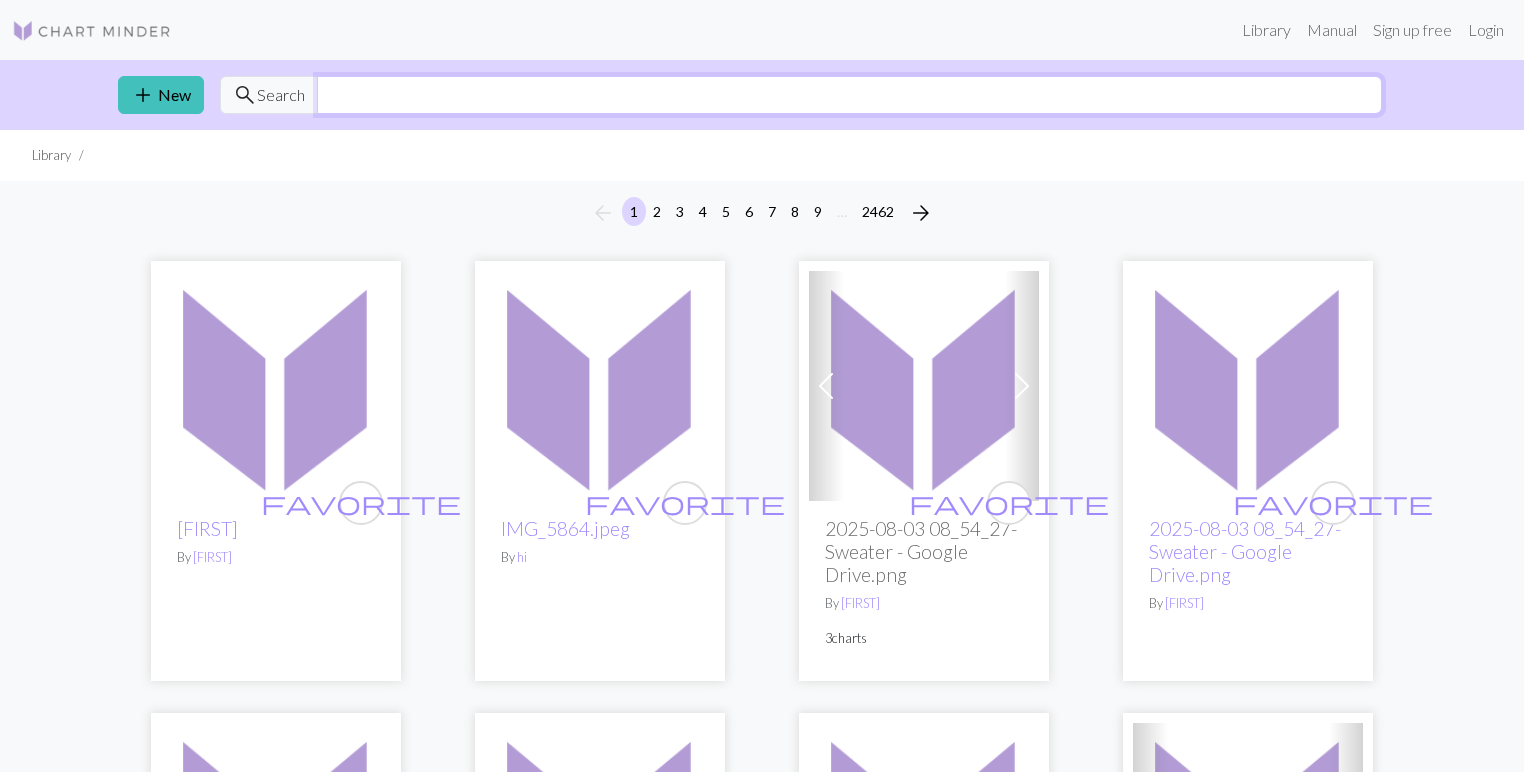click at bounding box center [849, 95] 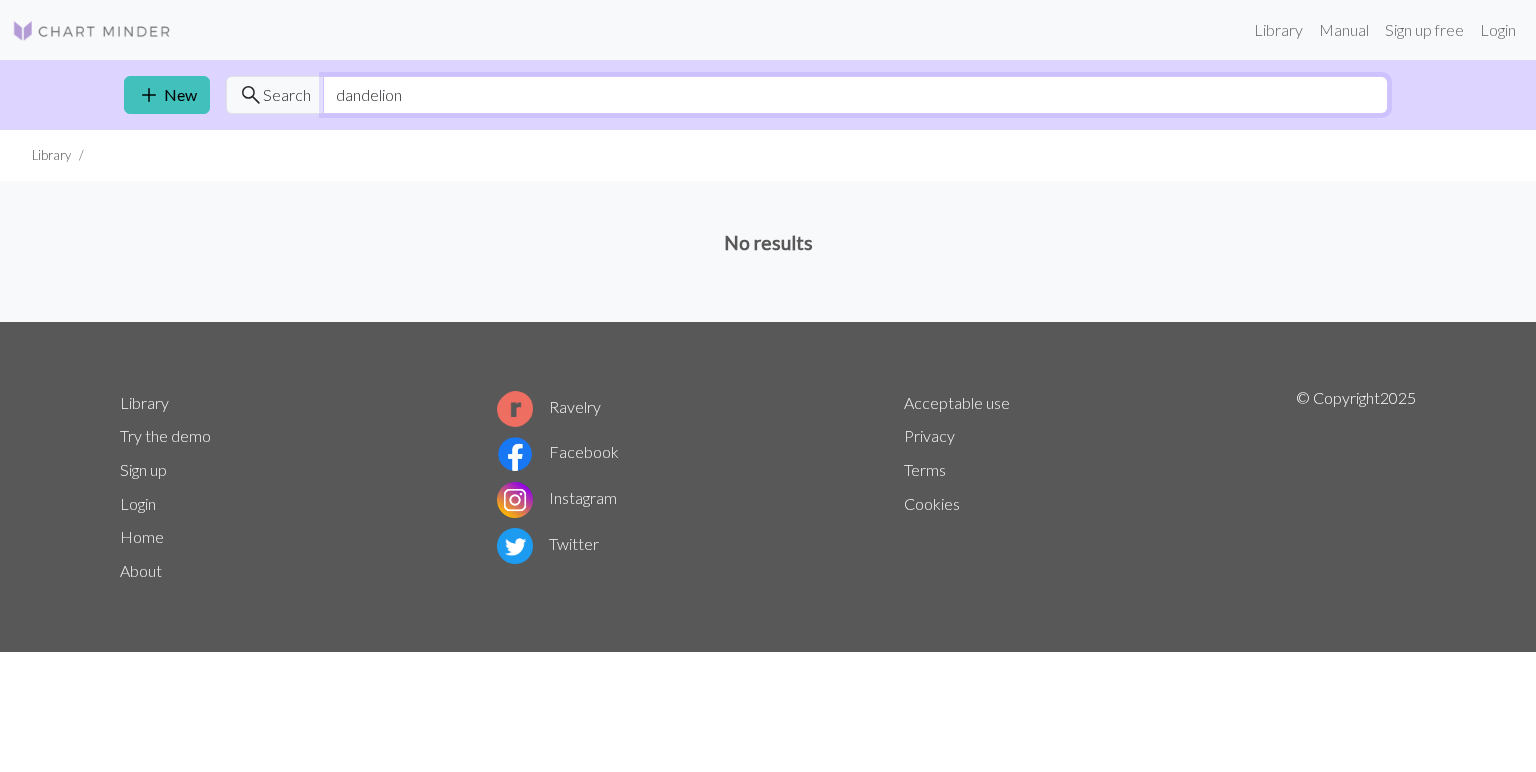 type on "dandelion" 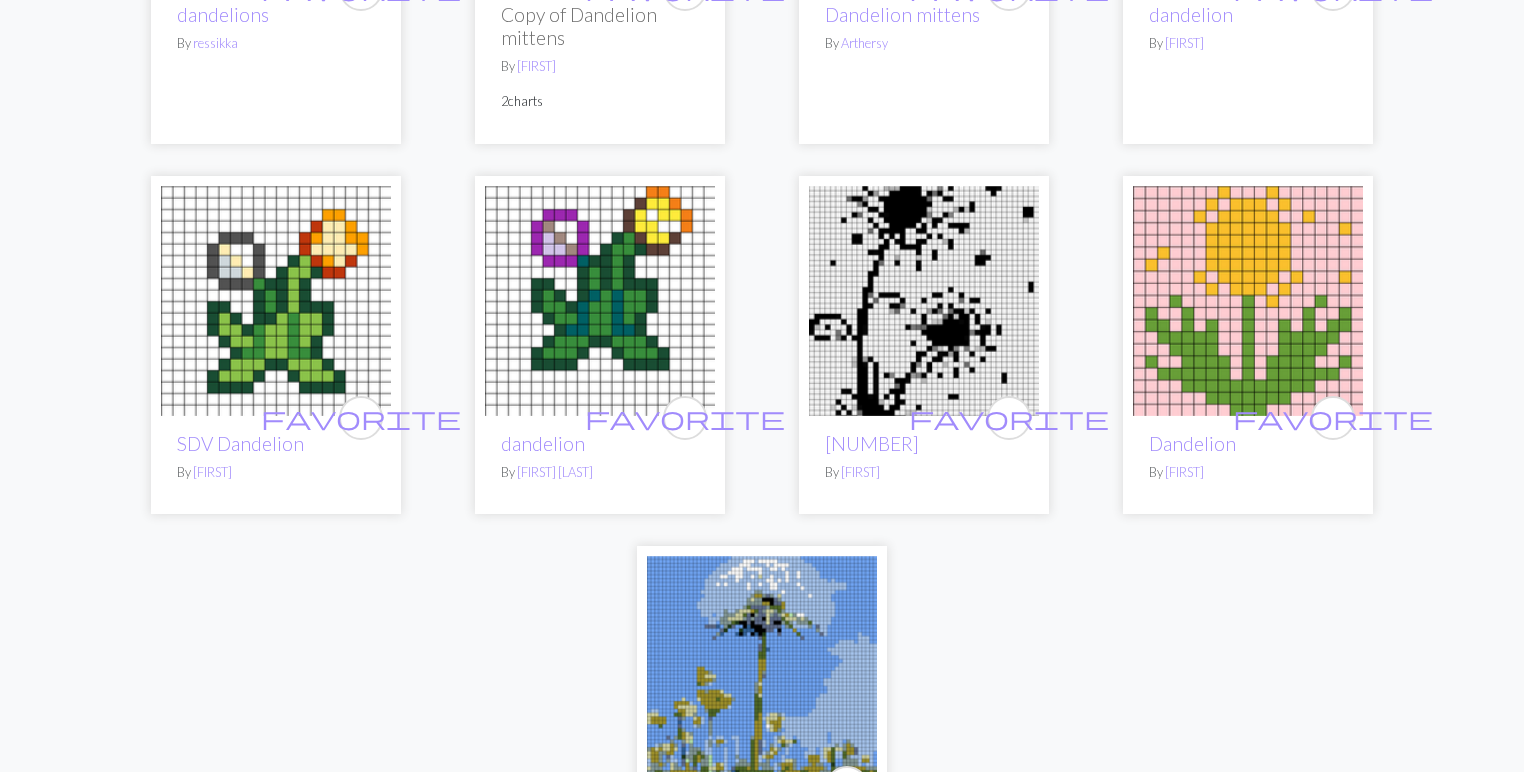 scroll, scrollTop: 400, scrollLeft: 0, axis: vertical 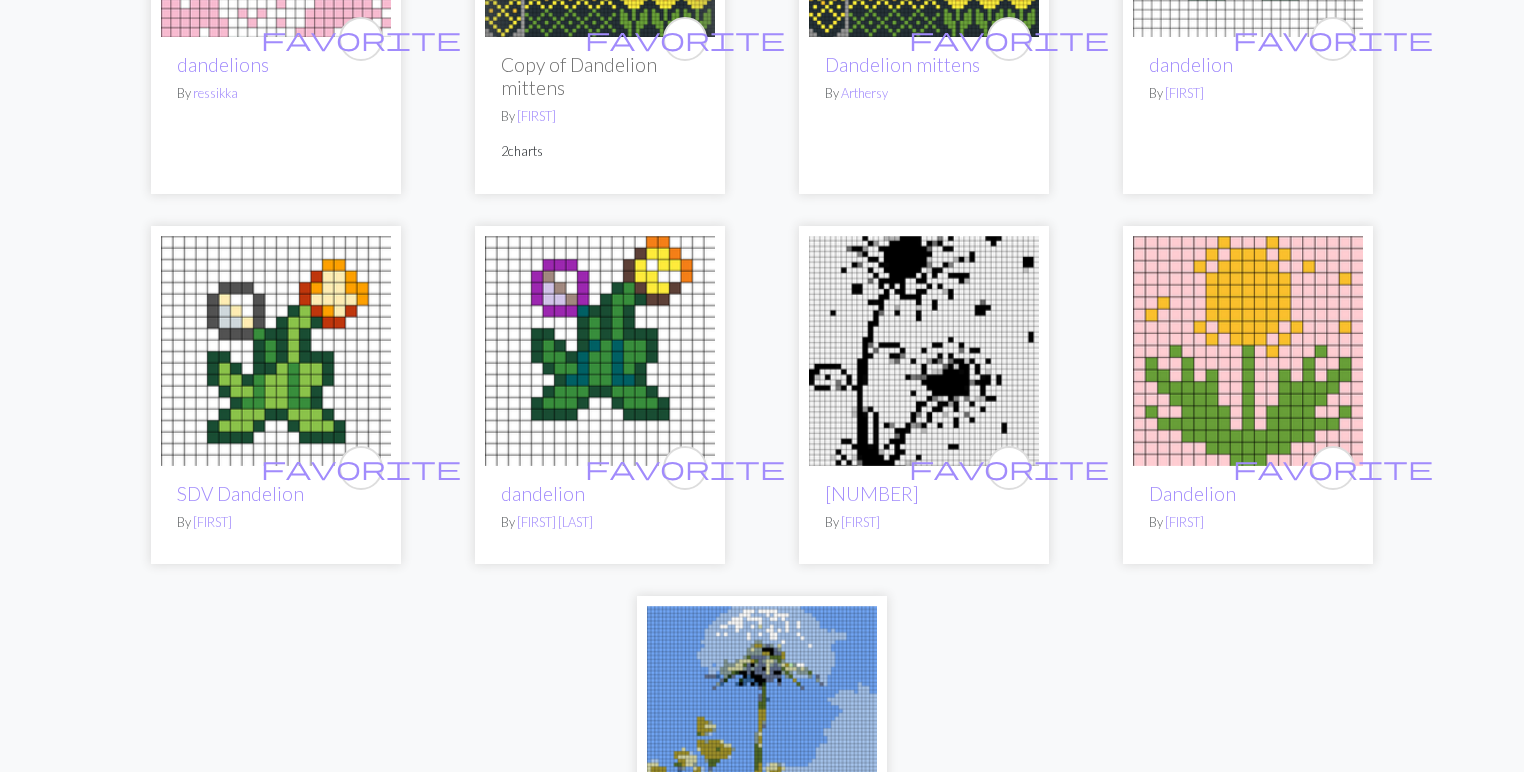 click at bounding box center [924, 351] 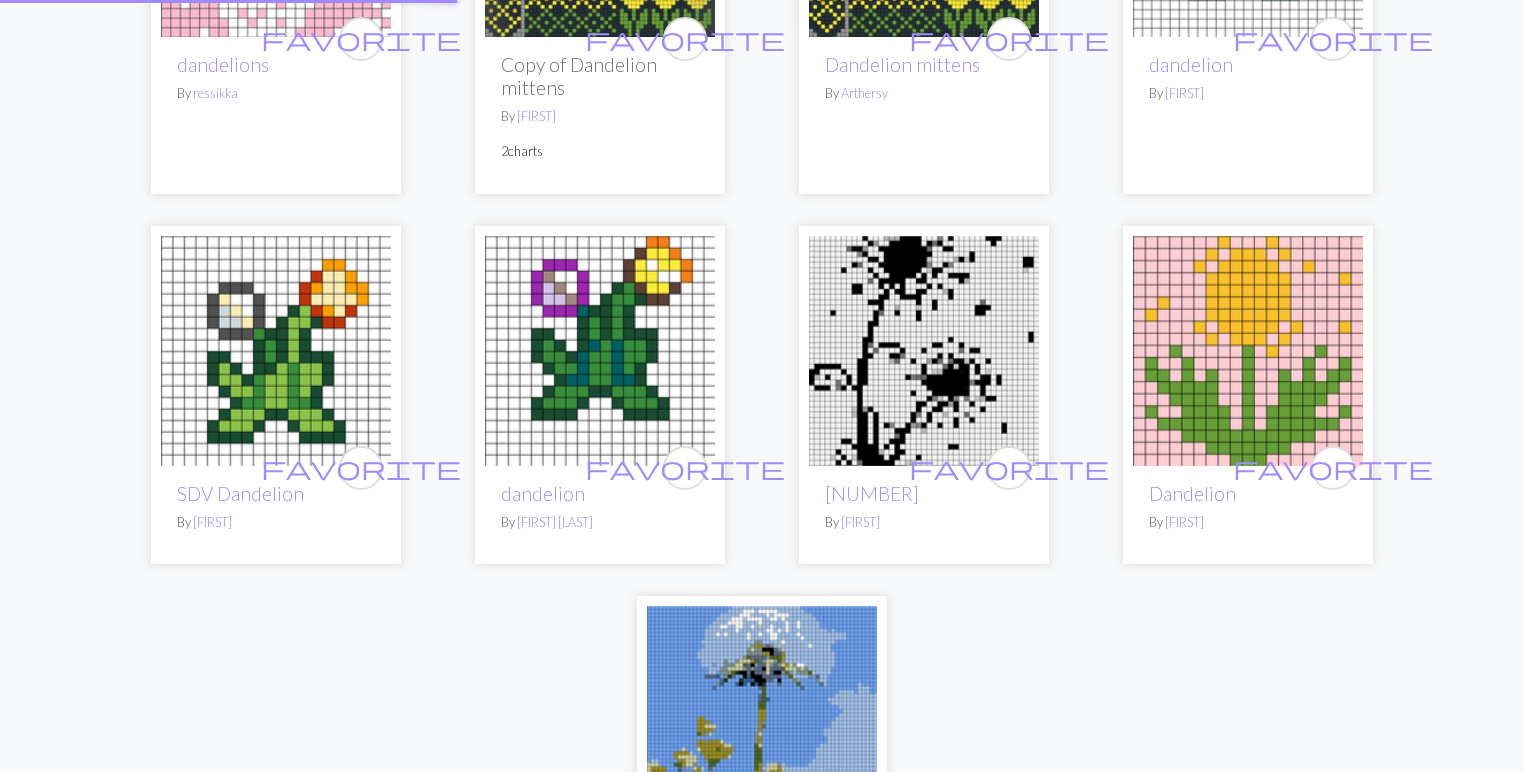 scroll, scrollTop: 0, scrollLeft: 0, axis: both 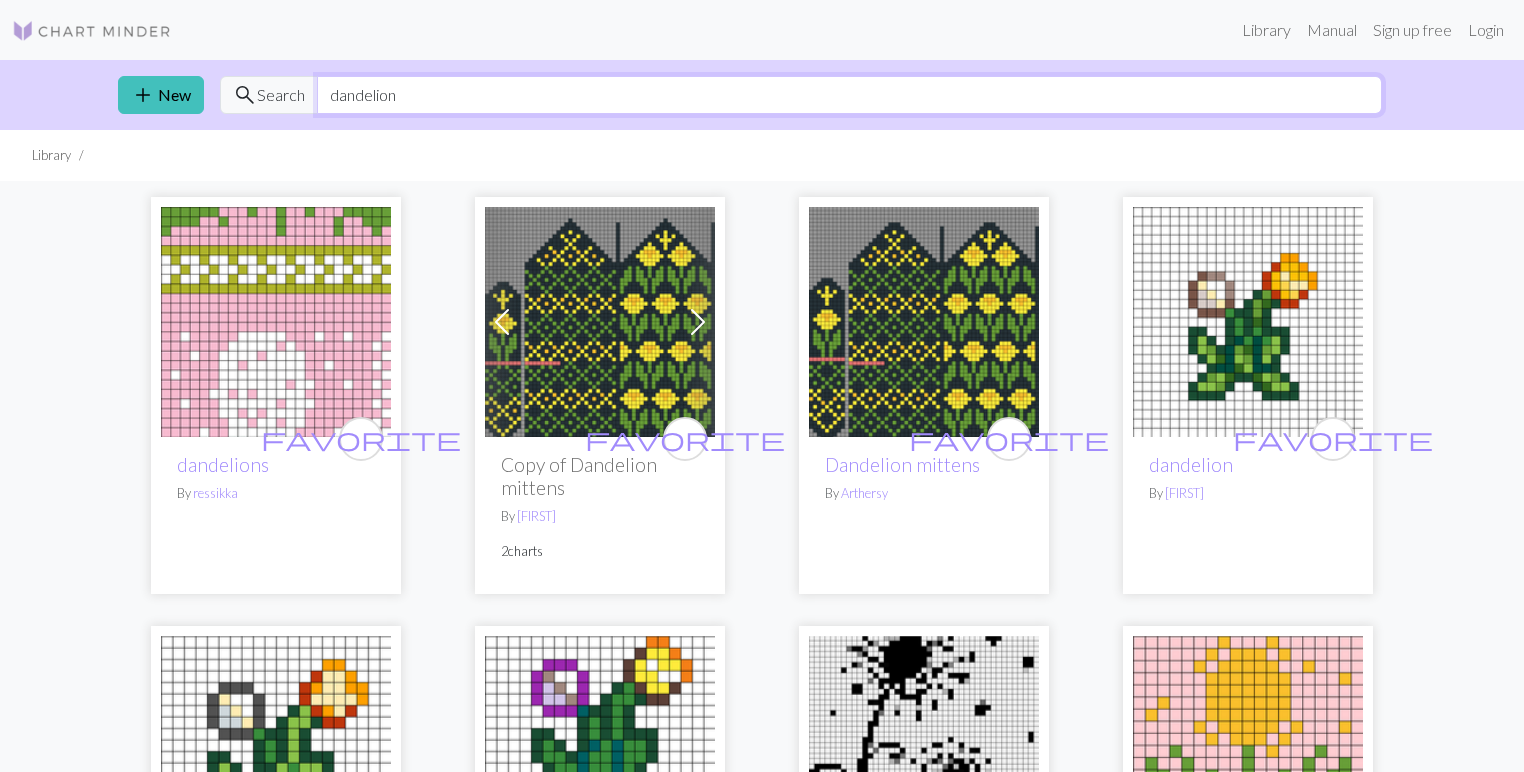click on "dandelion" at bounding box center (849, 95) 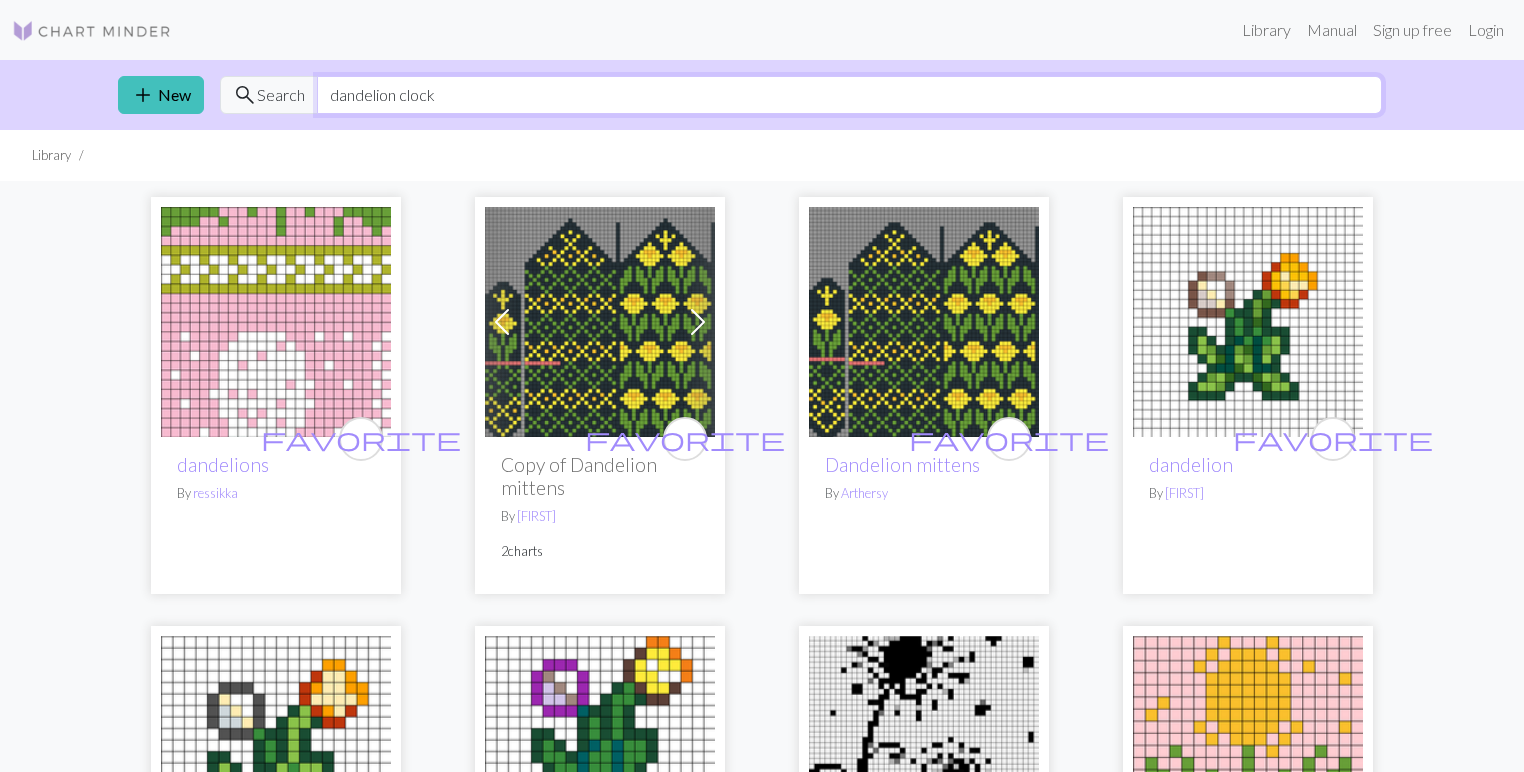 type on "dandelion clock" 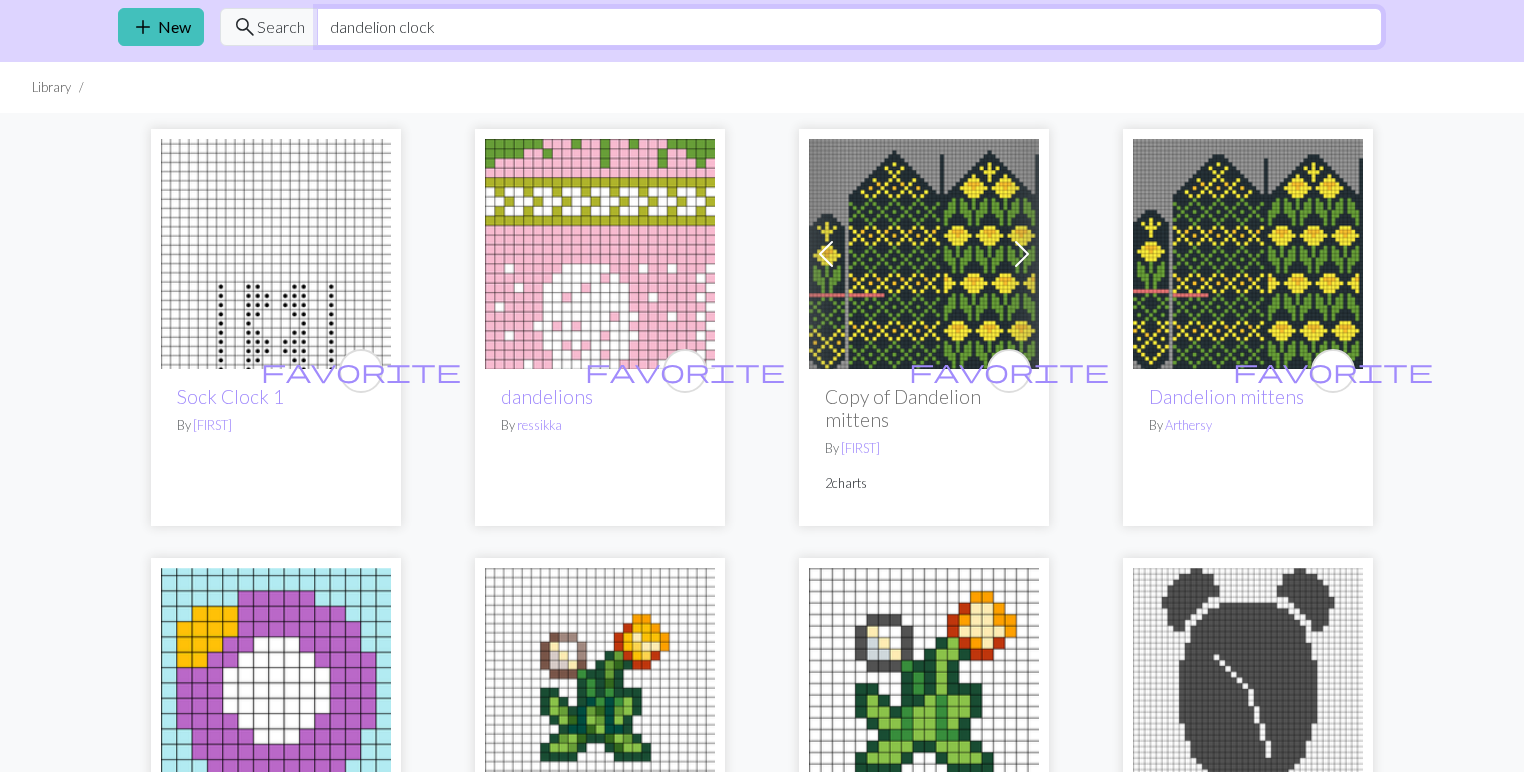 scroll, scrollTop: 0, scrollLeft: 0, axis: both 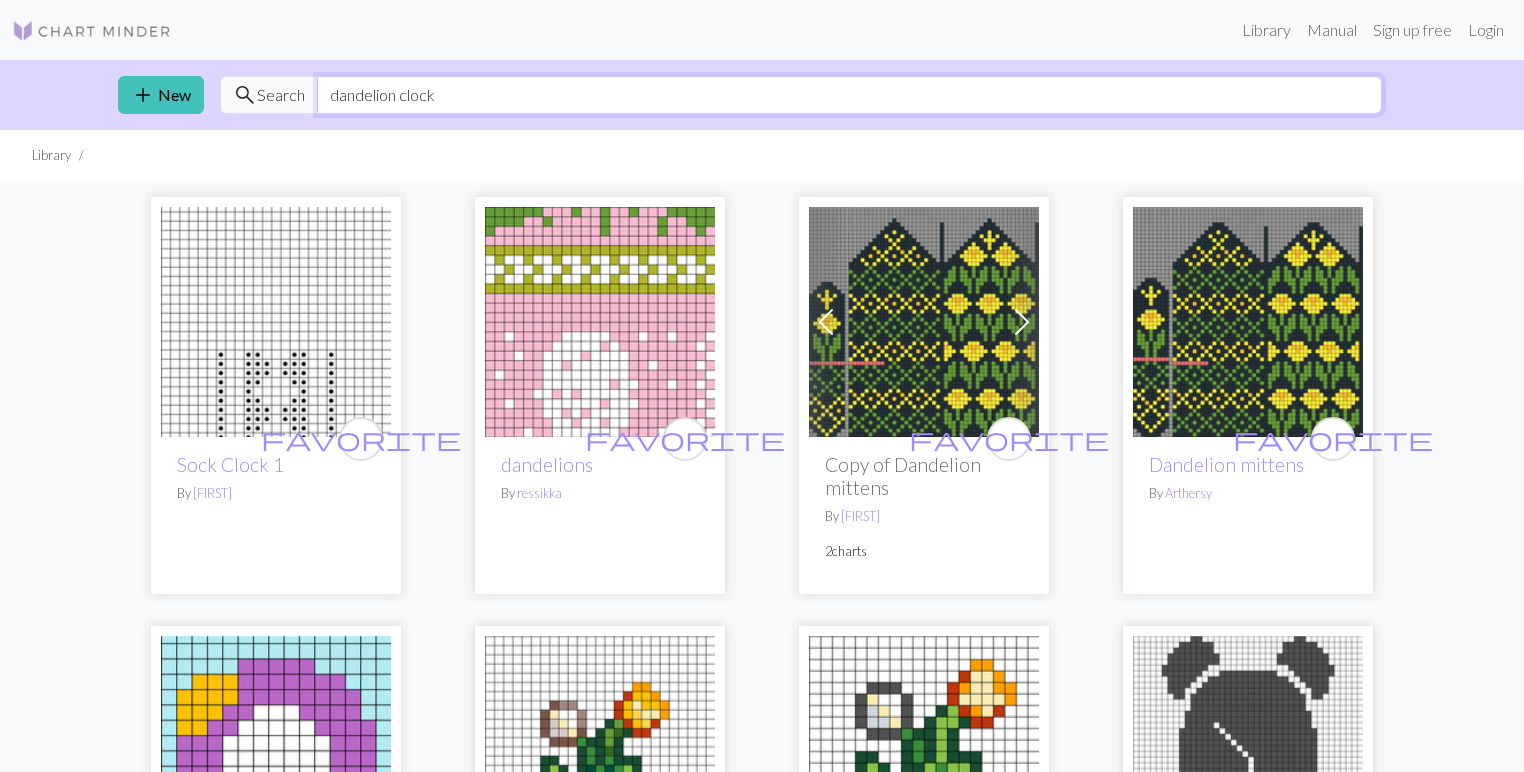 drag, startPoint x: 444, startPoint y: 100, endPoint x: 323, endPoint y: 88, distance: 121.59358 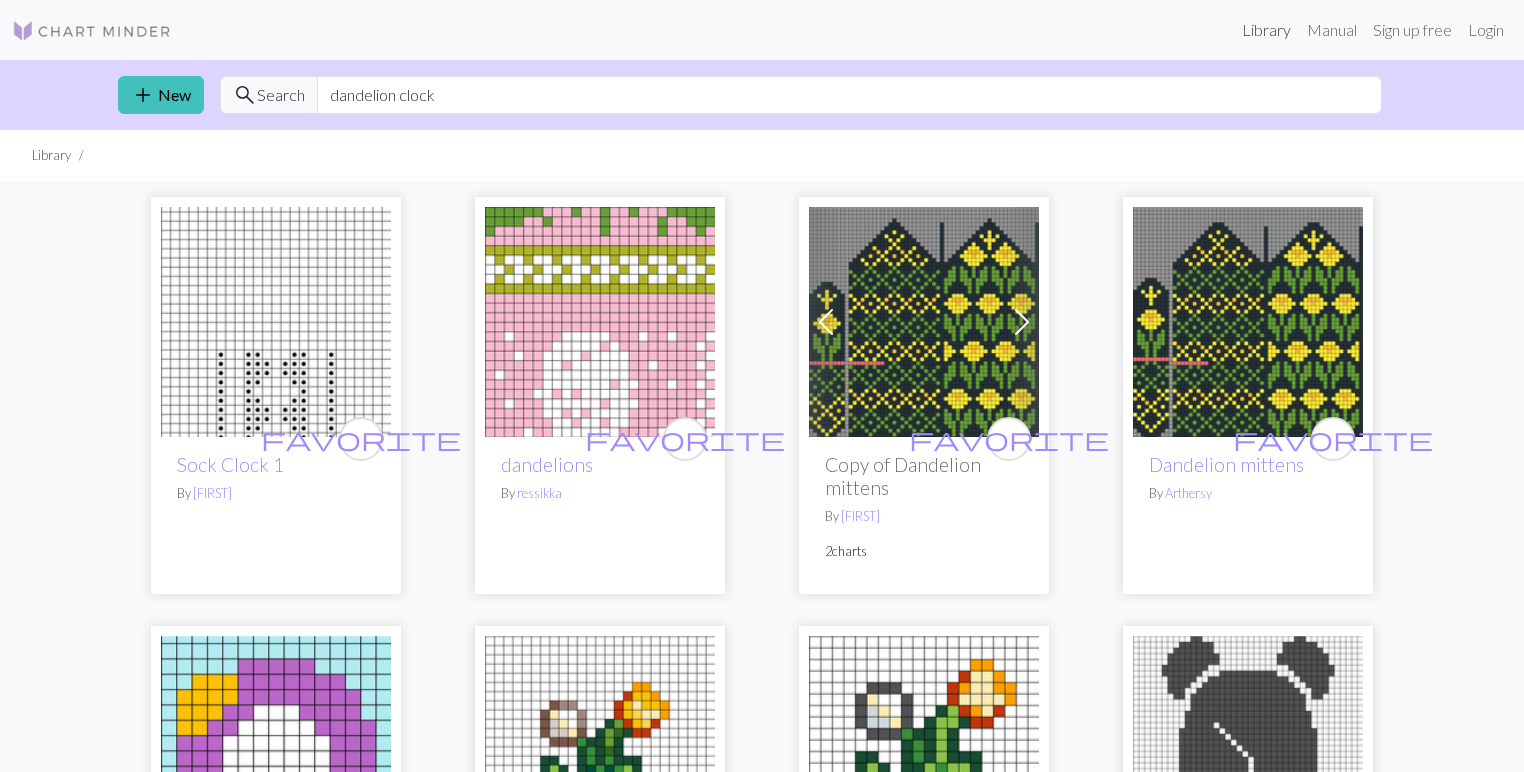 click on "Library" at bounding box center [1266, 30] 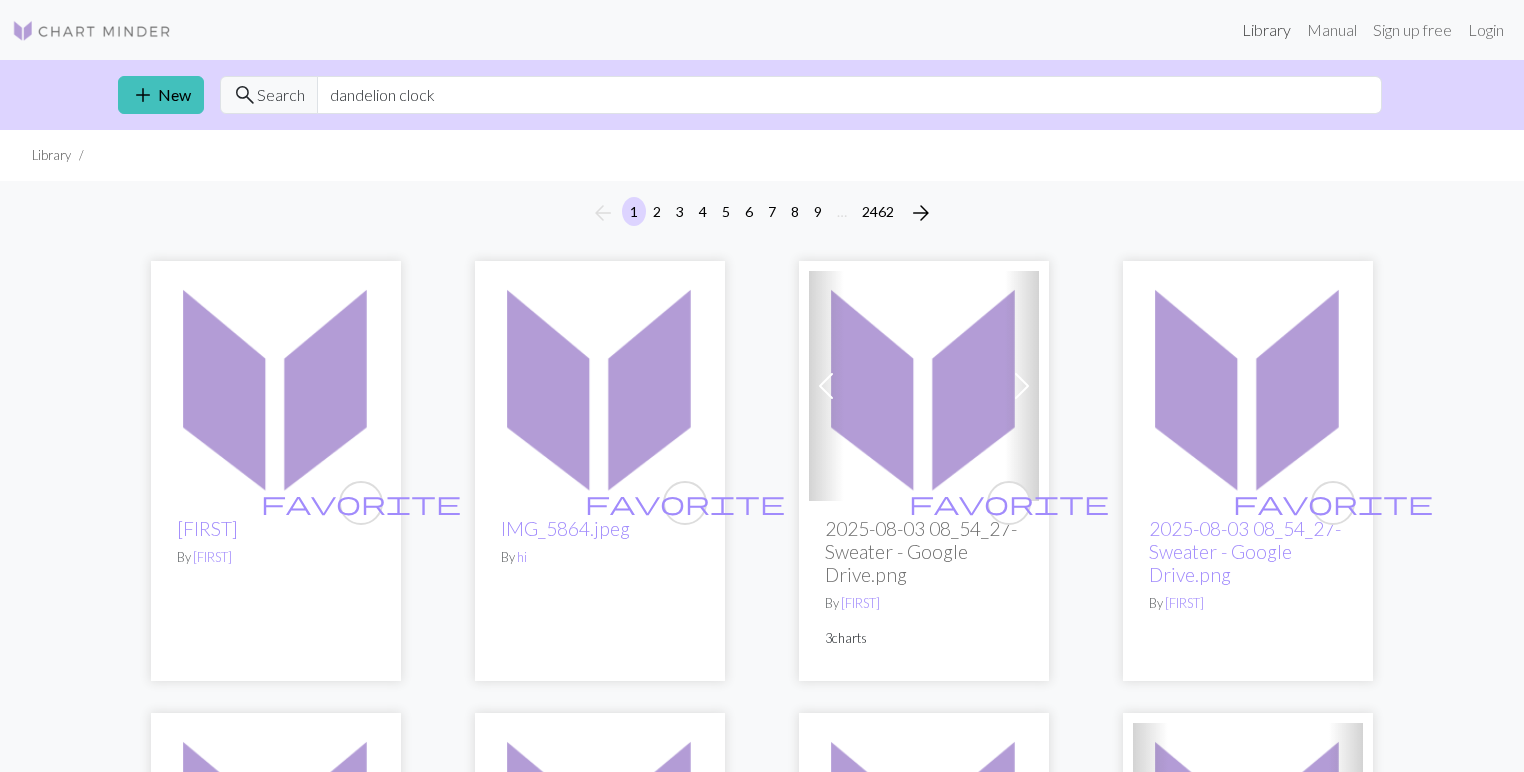 scroll, scrollTop: 80, scrollLeft: 0, axis: vertical 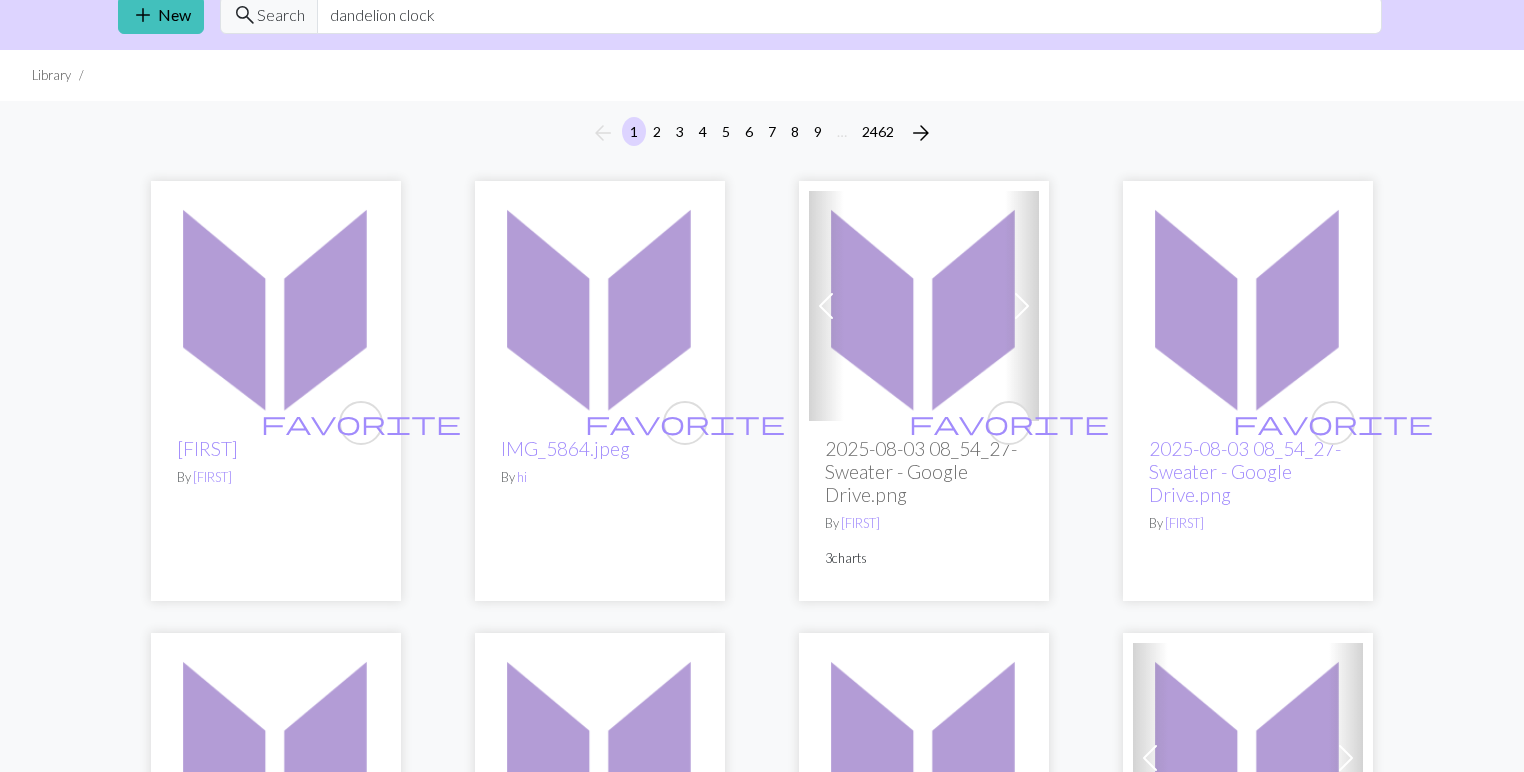 click at bounding box center [924, 306] 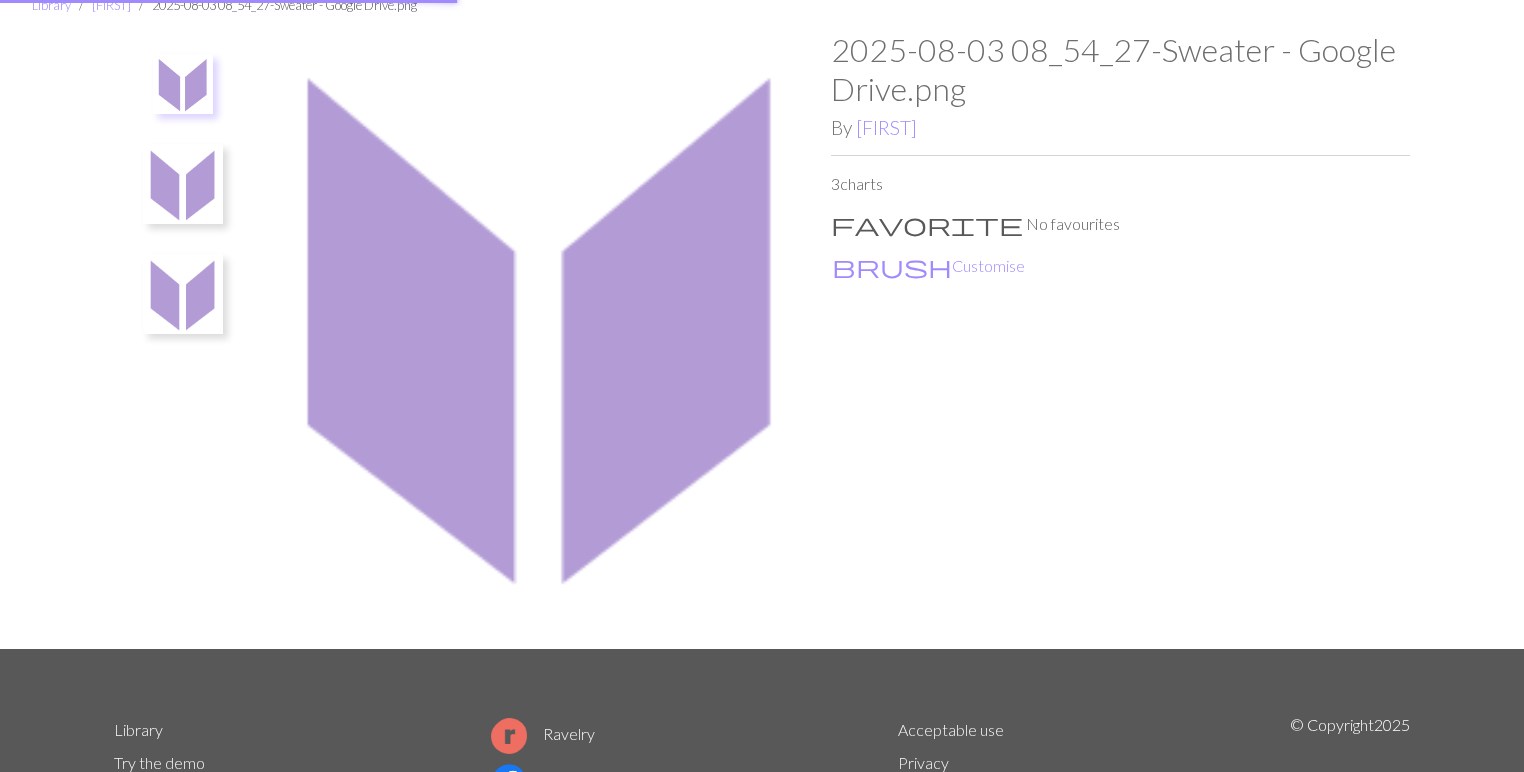 scroll, scrollTop: 0, scrollLeft: 0, axis: both 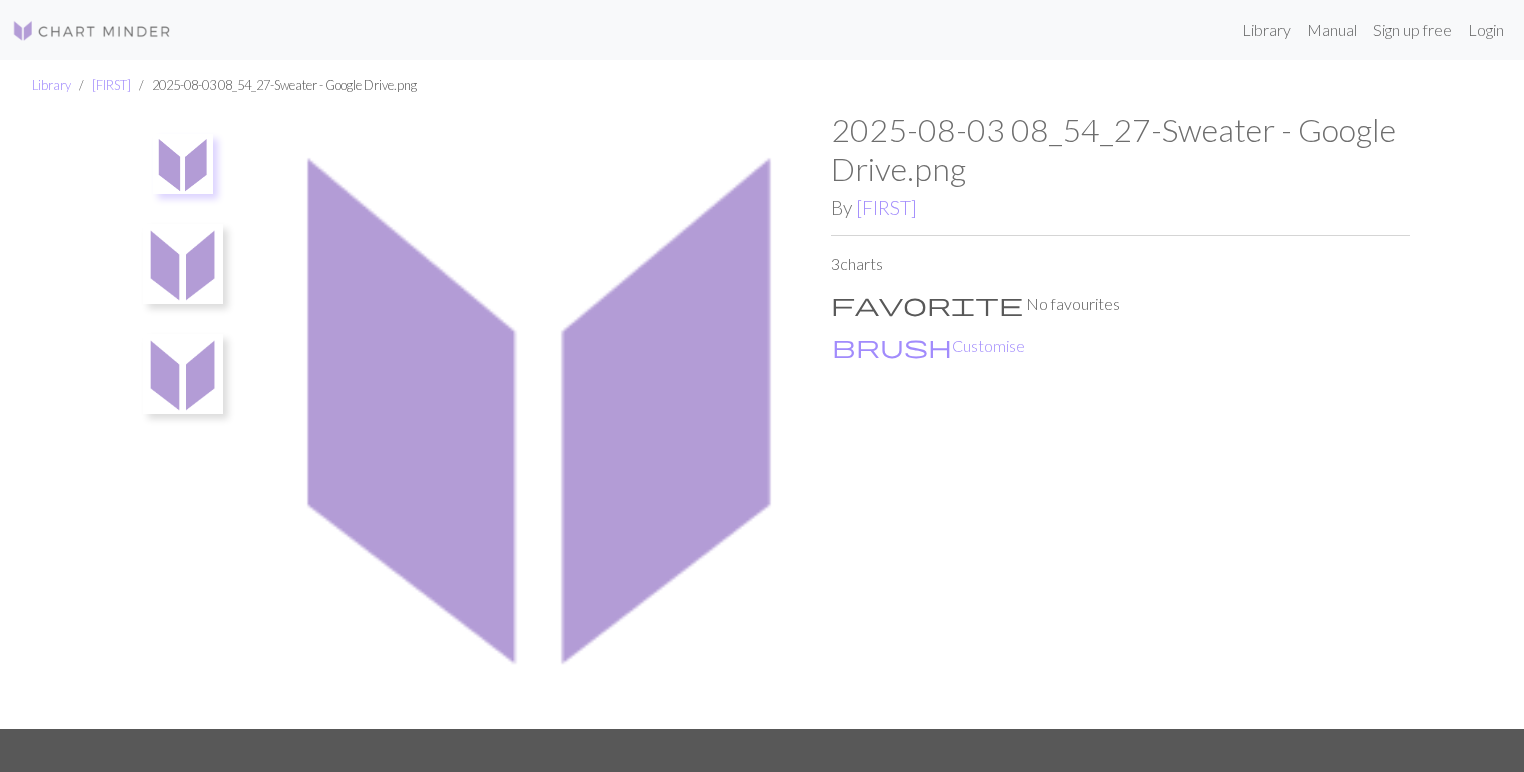 click at bounding box center [183, 164] 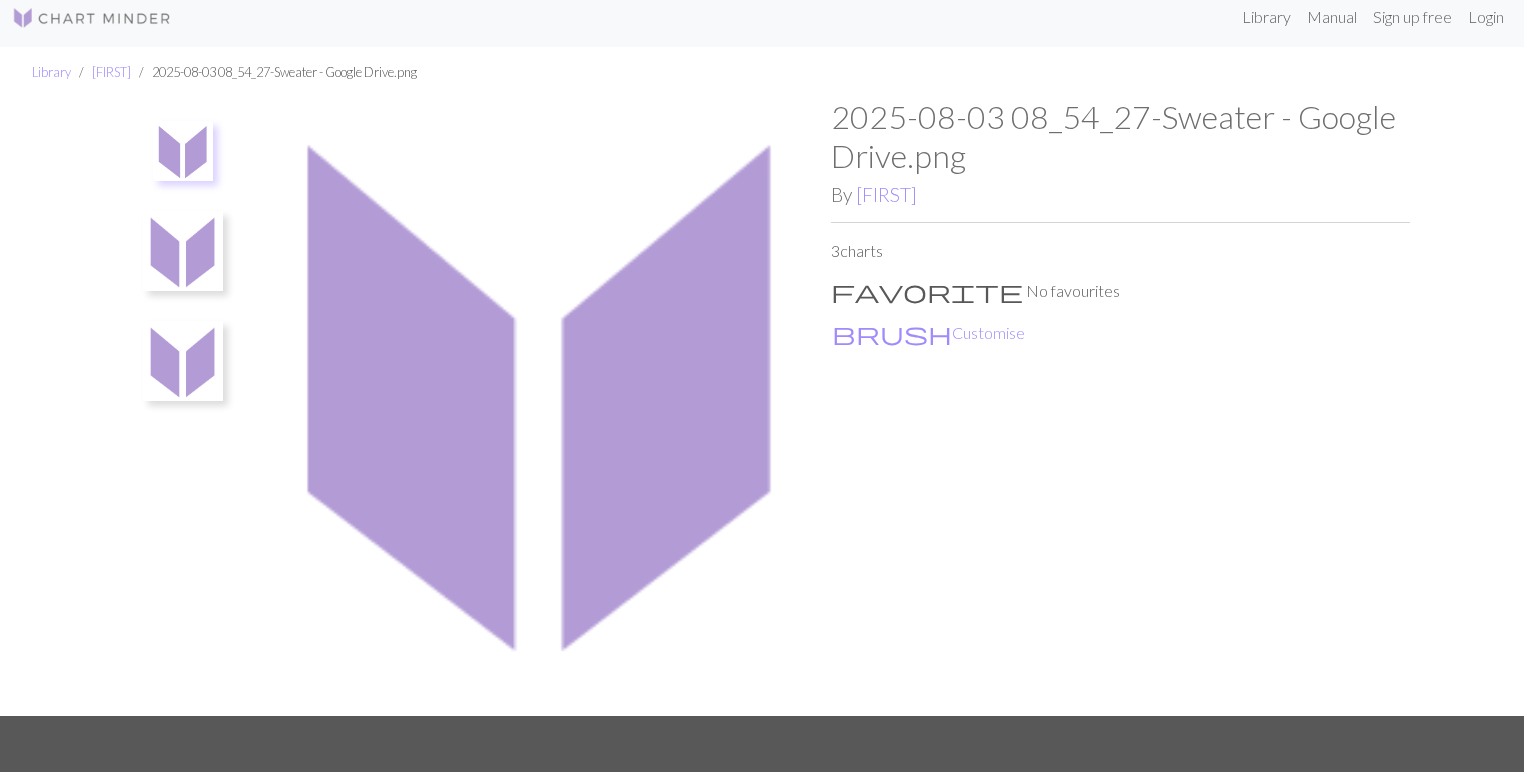 scroll, scrollTop: 0, scrollLeft: 0, axis: both 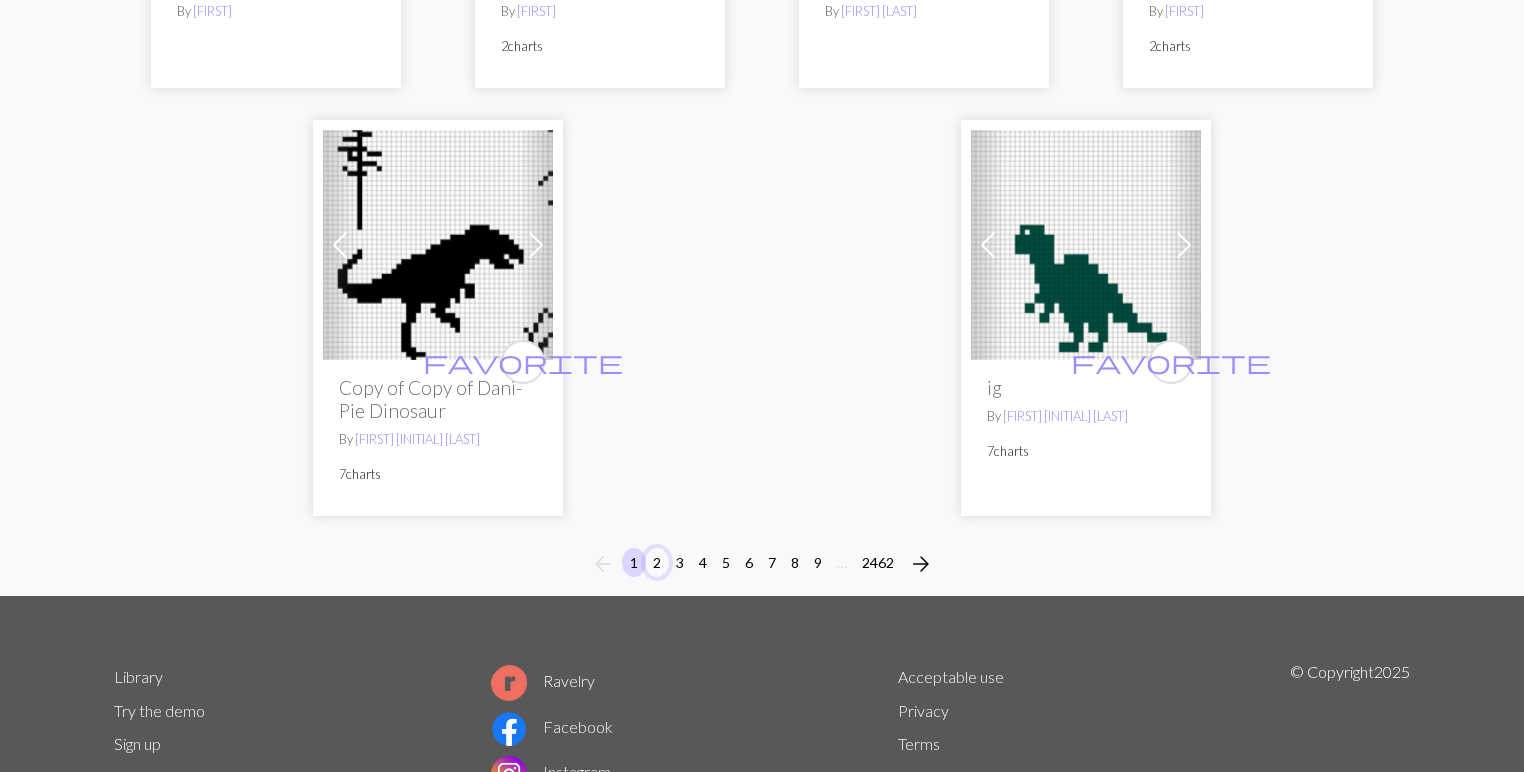 click on "2" at bounding box center [657, 562] 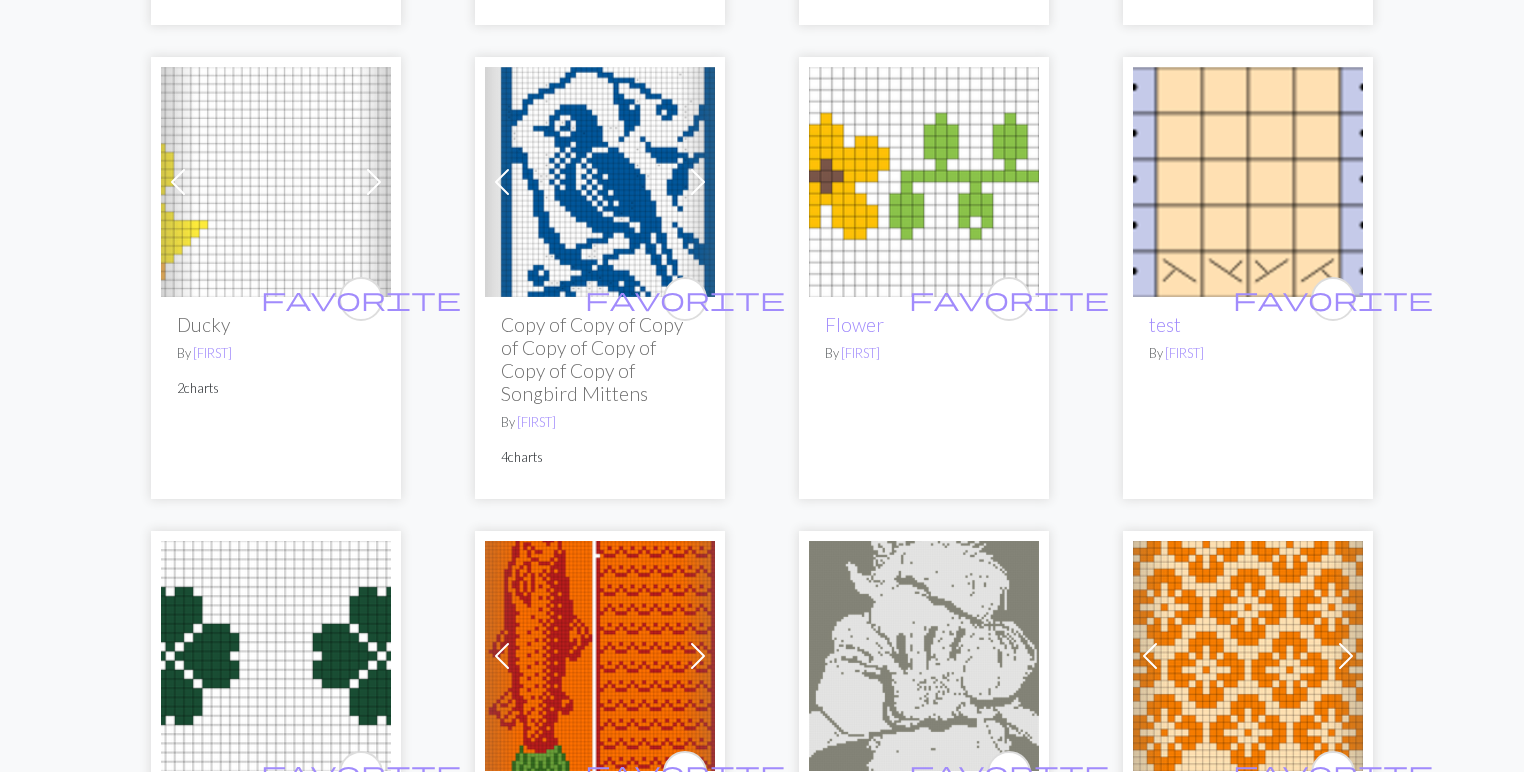 scroll, scrollTop: 1040, scrollLeft: 0, axis: vertical 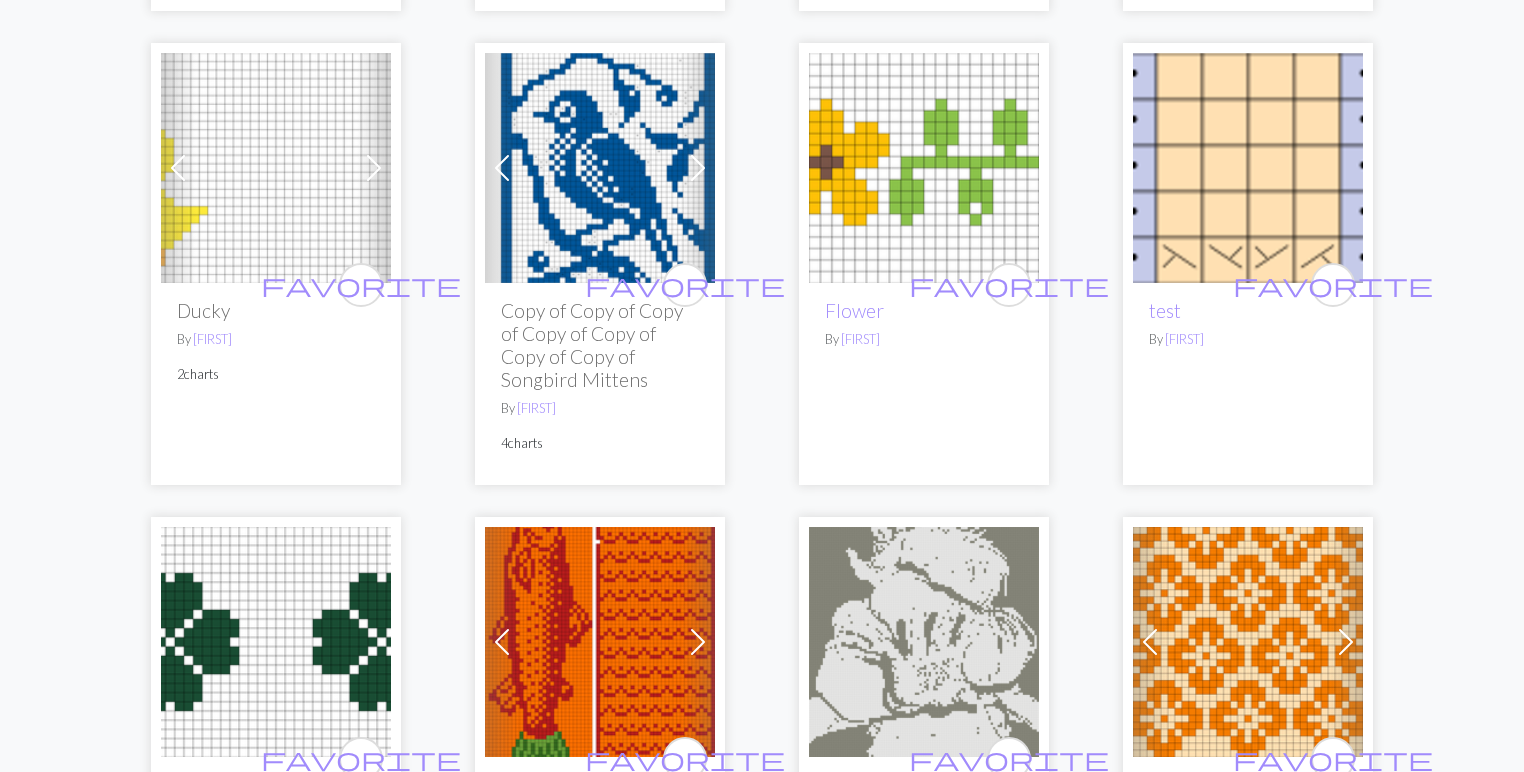 click at bounding box center [600, 168] 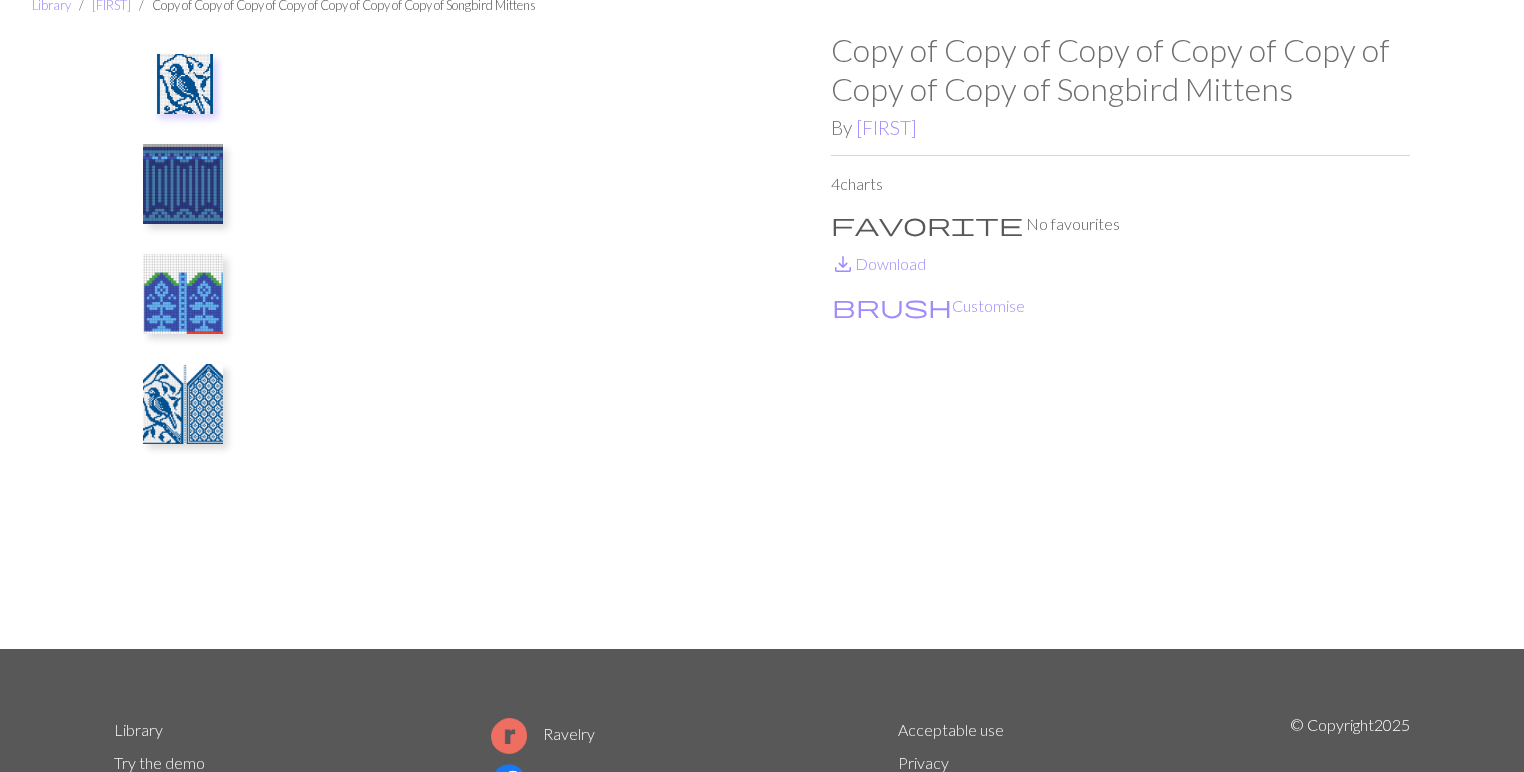 scroll, scrollTop: 160, scrollLeft: 0, axis: vertical 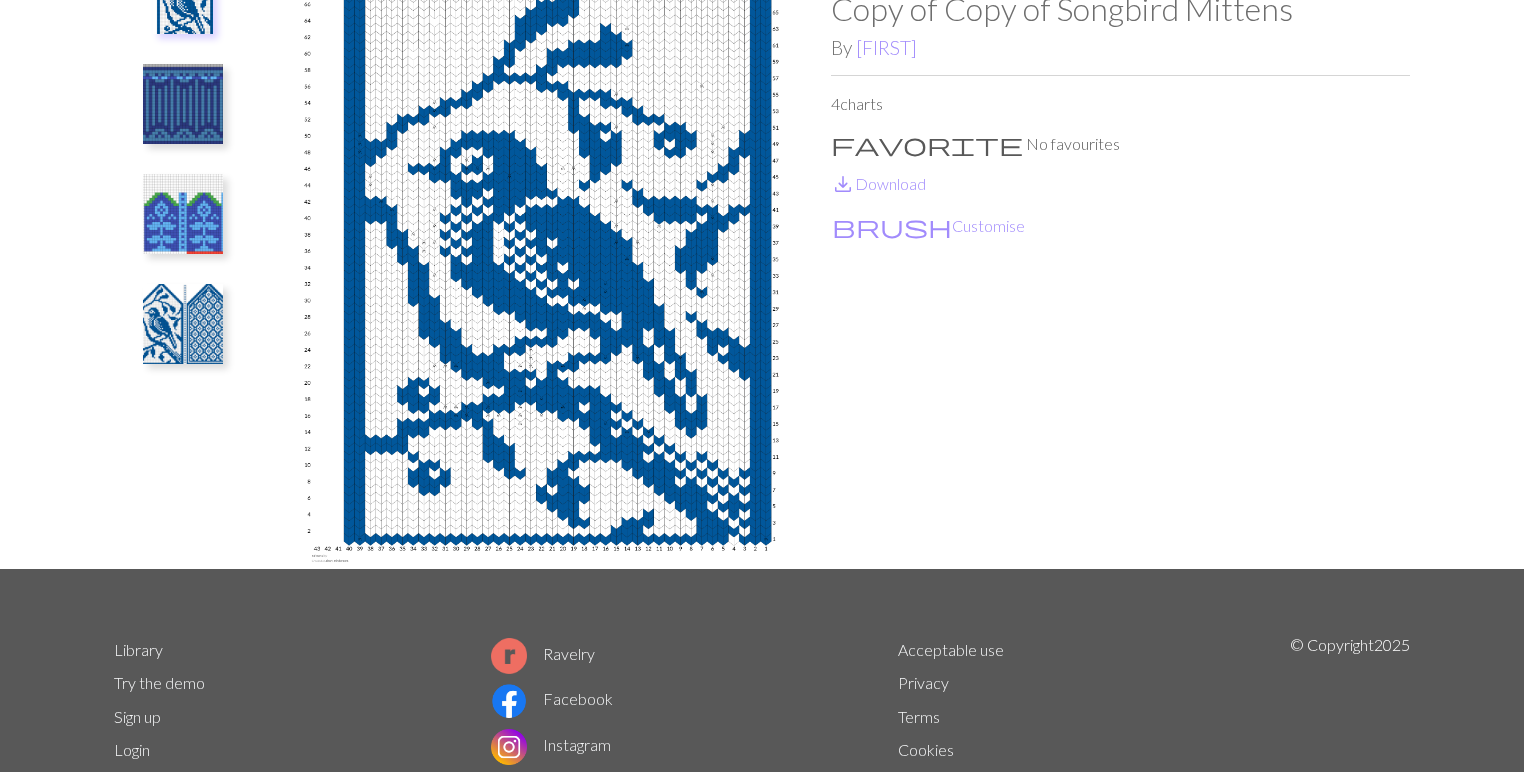 click at bounding box center (183, 324) 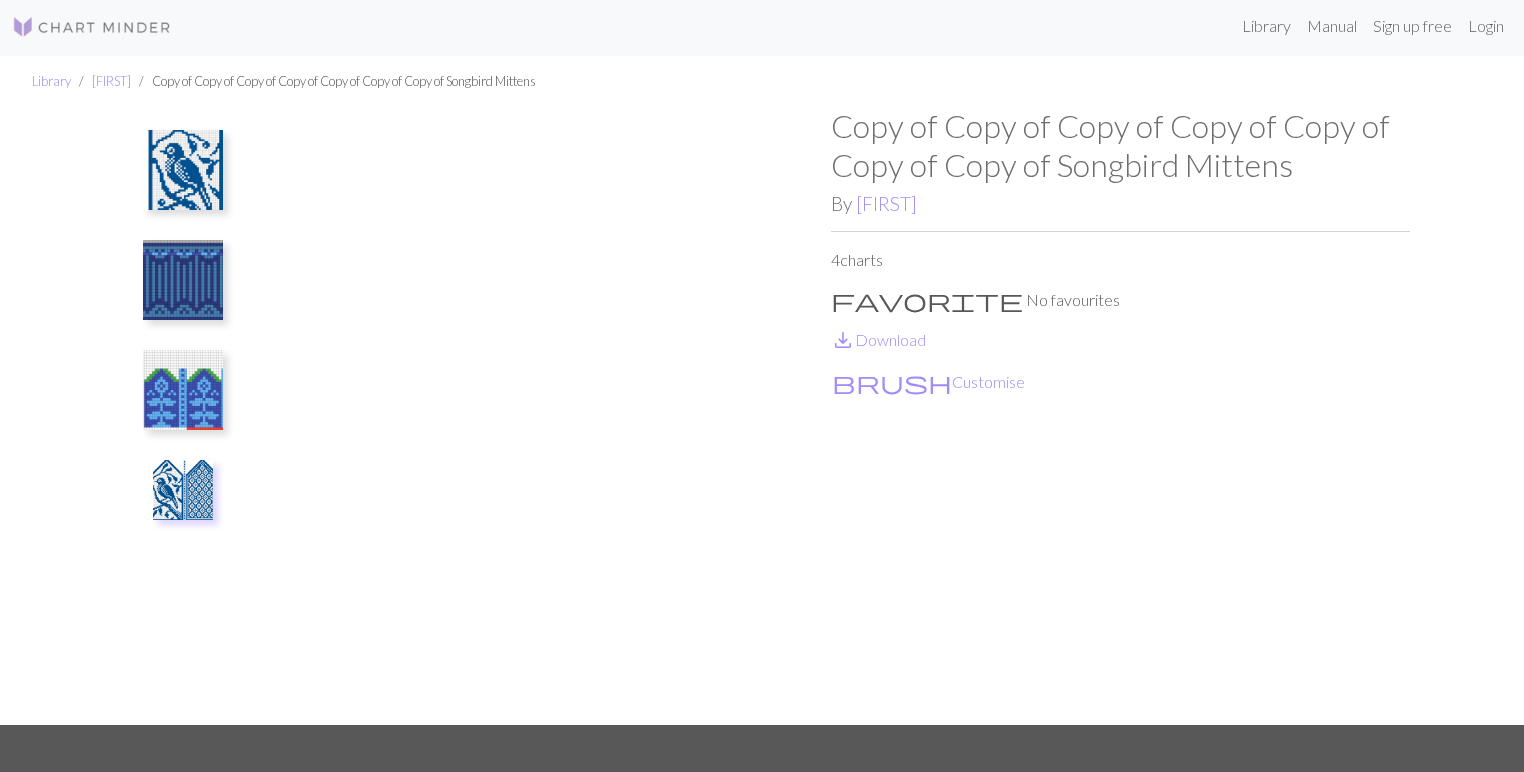 scroll, scrollTop: 0, scrollLeft: 0, axis: both 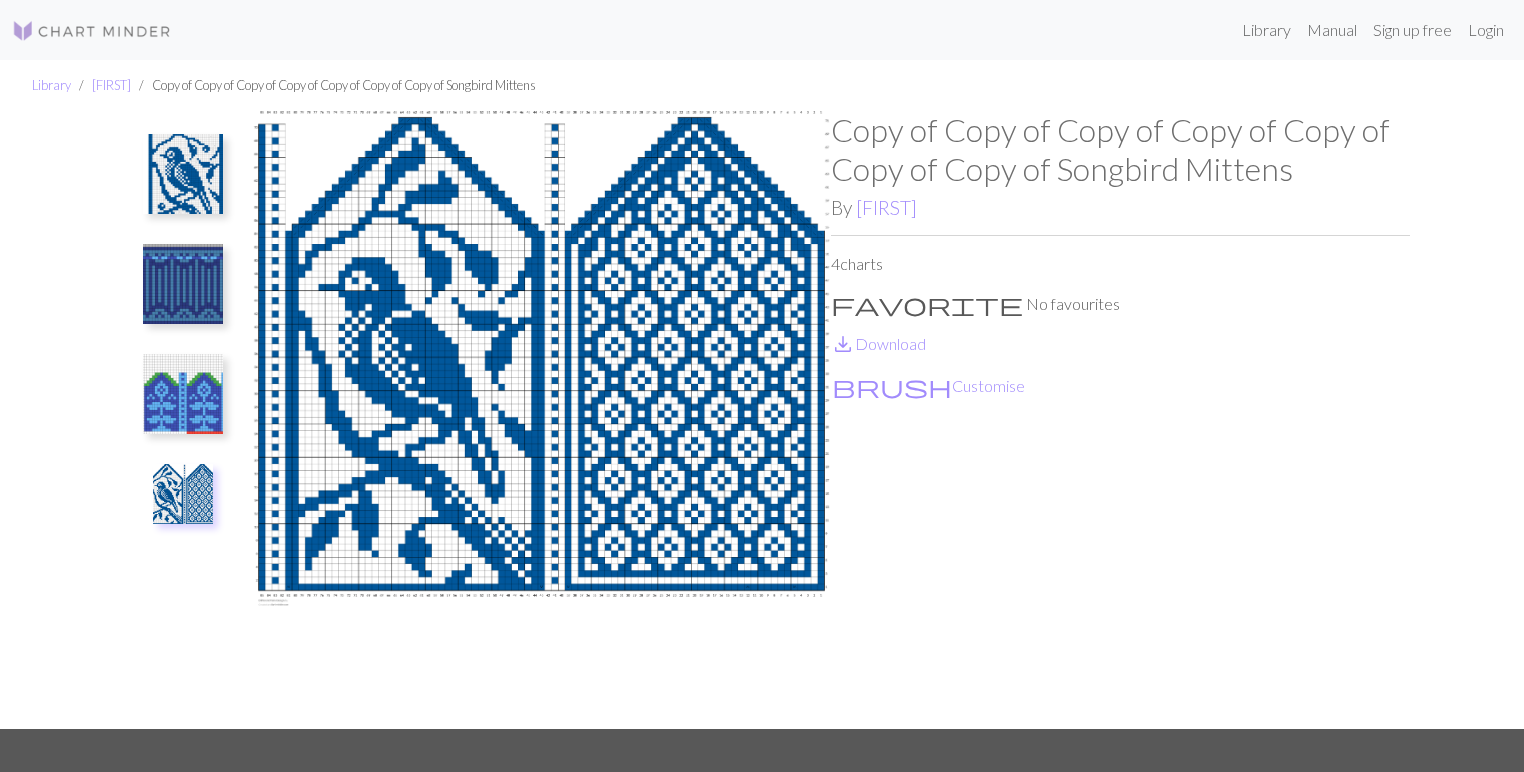 click at bounding box center (183, 284) 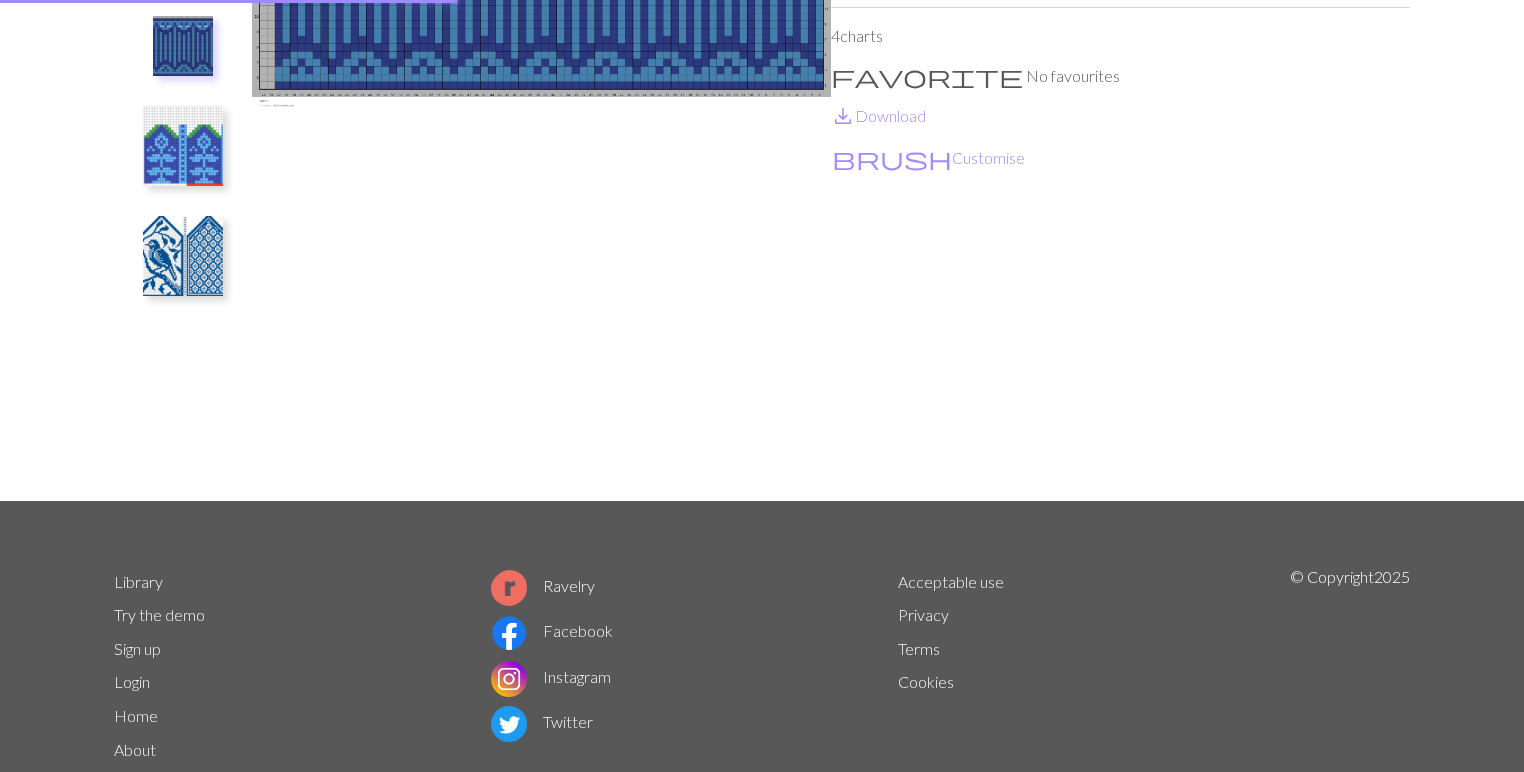 scroll, scrollTop: 286, scrollLeft: 0, axis: vertical 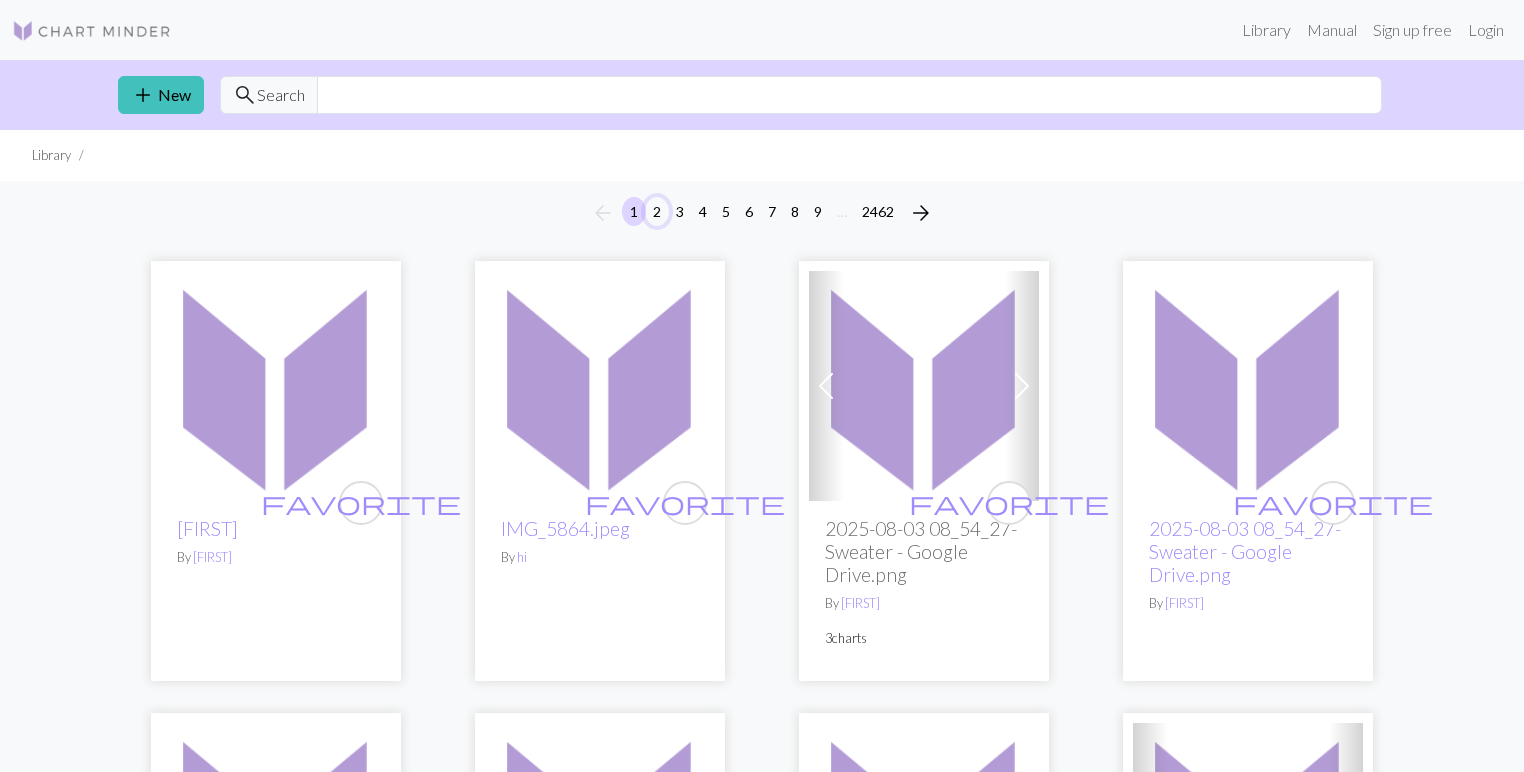 click on "2" at bounding box center [657, 211] 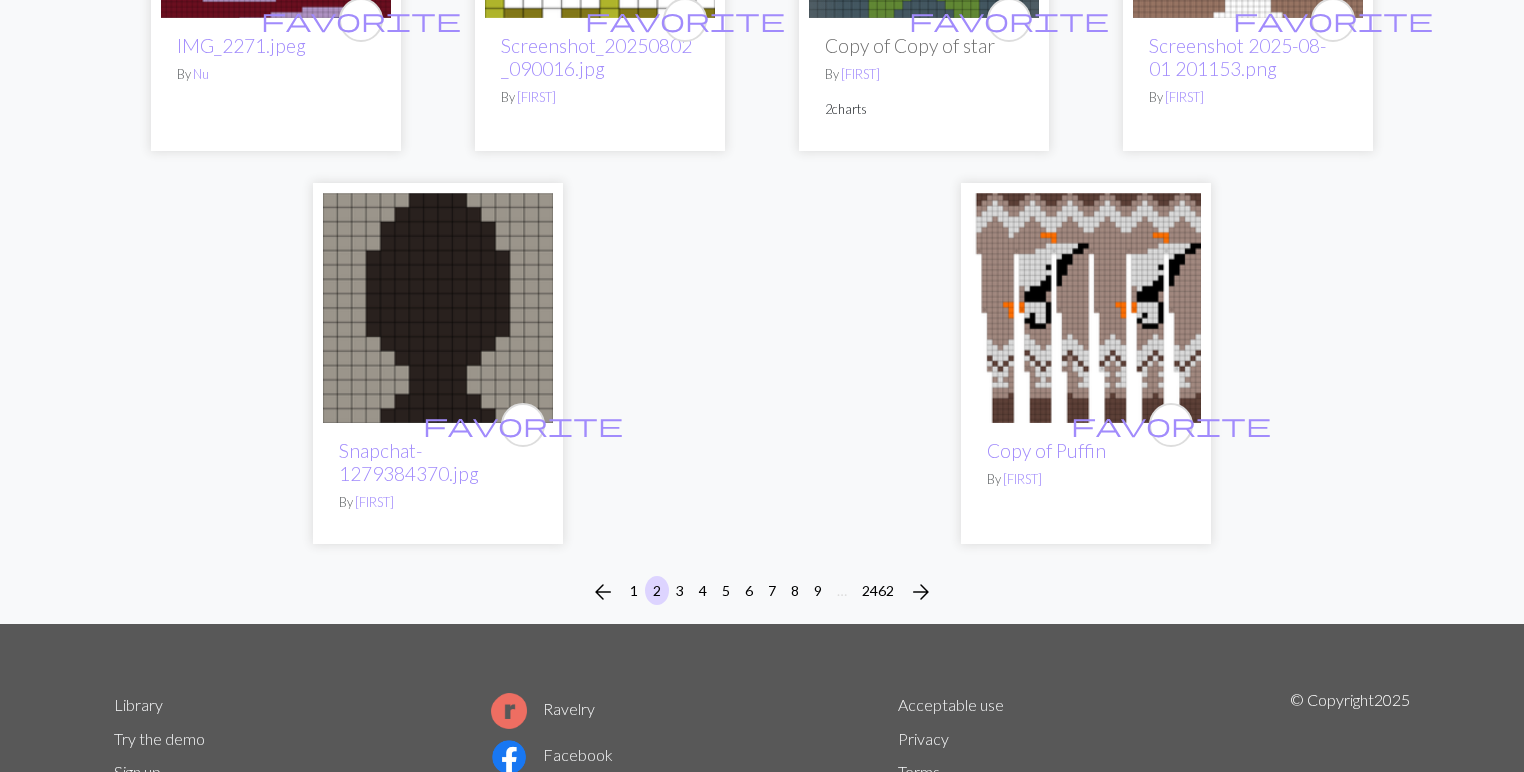 scroll, scrollTop: 5200, scrollLeft: 0, axis: vertical 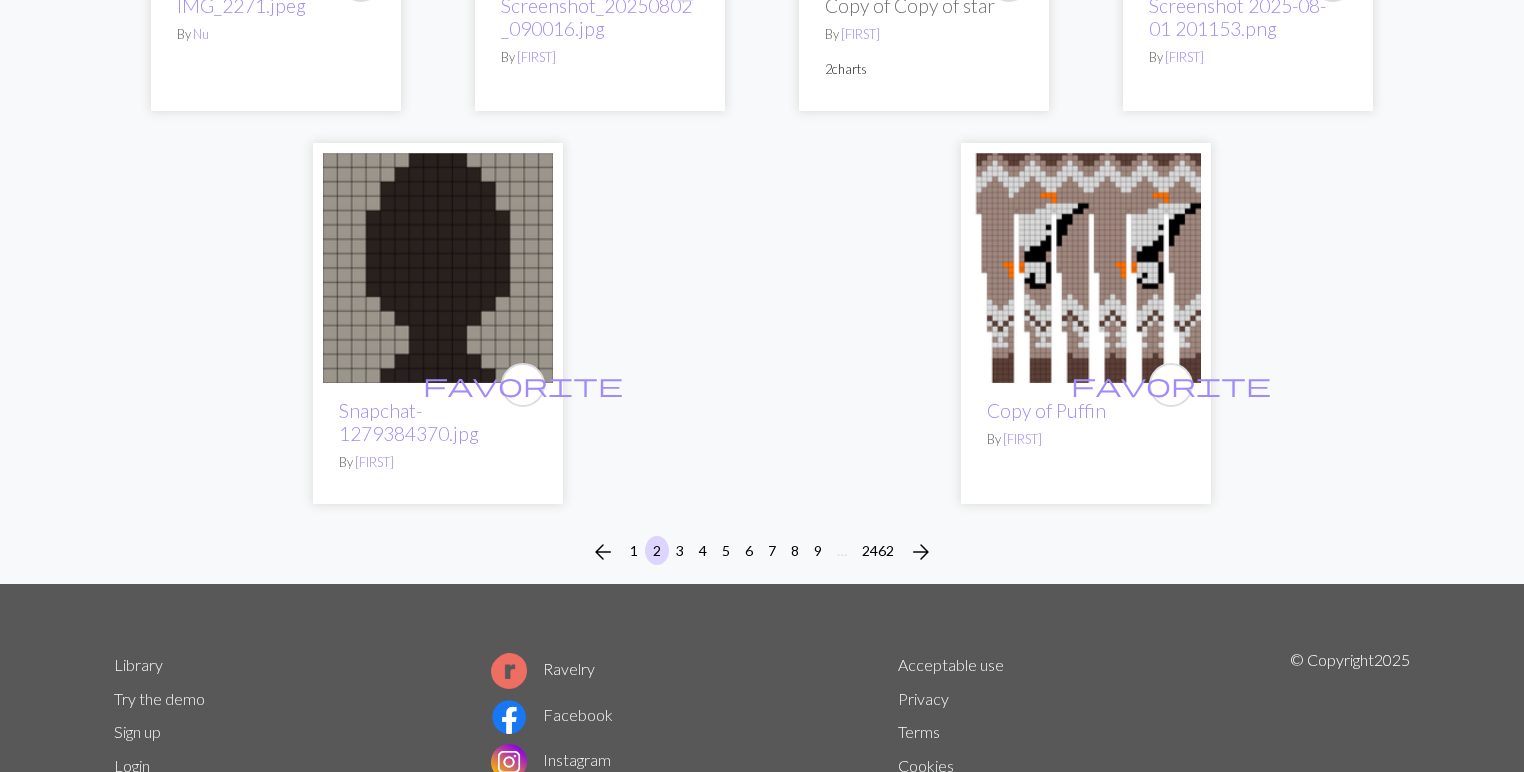 click on "Ravelry" at bounding box center (543, 668) 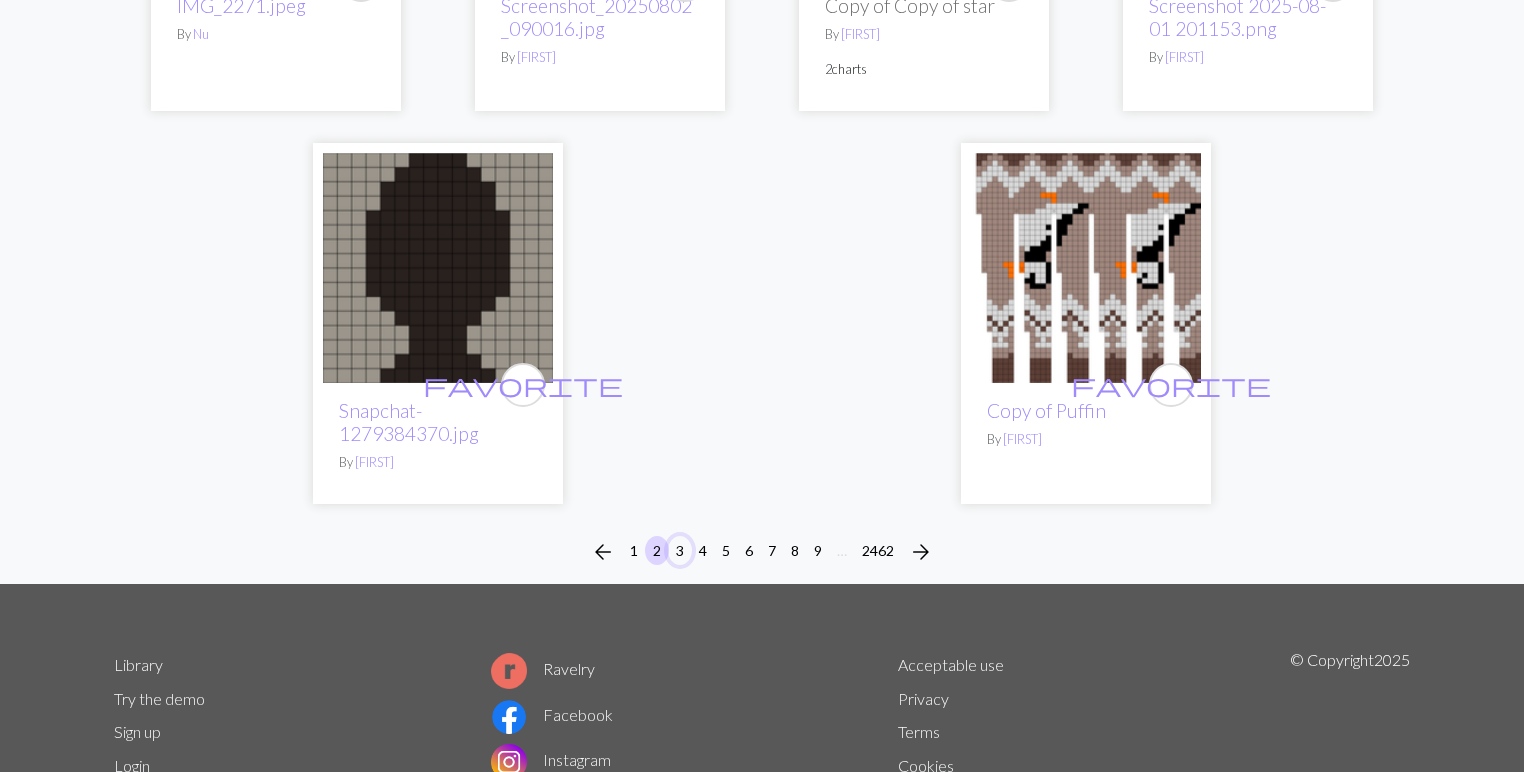click on "3" at bounding box center (680, 550) 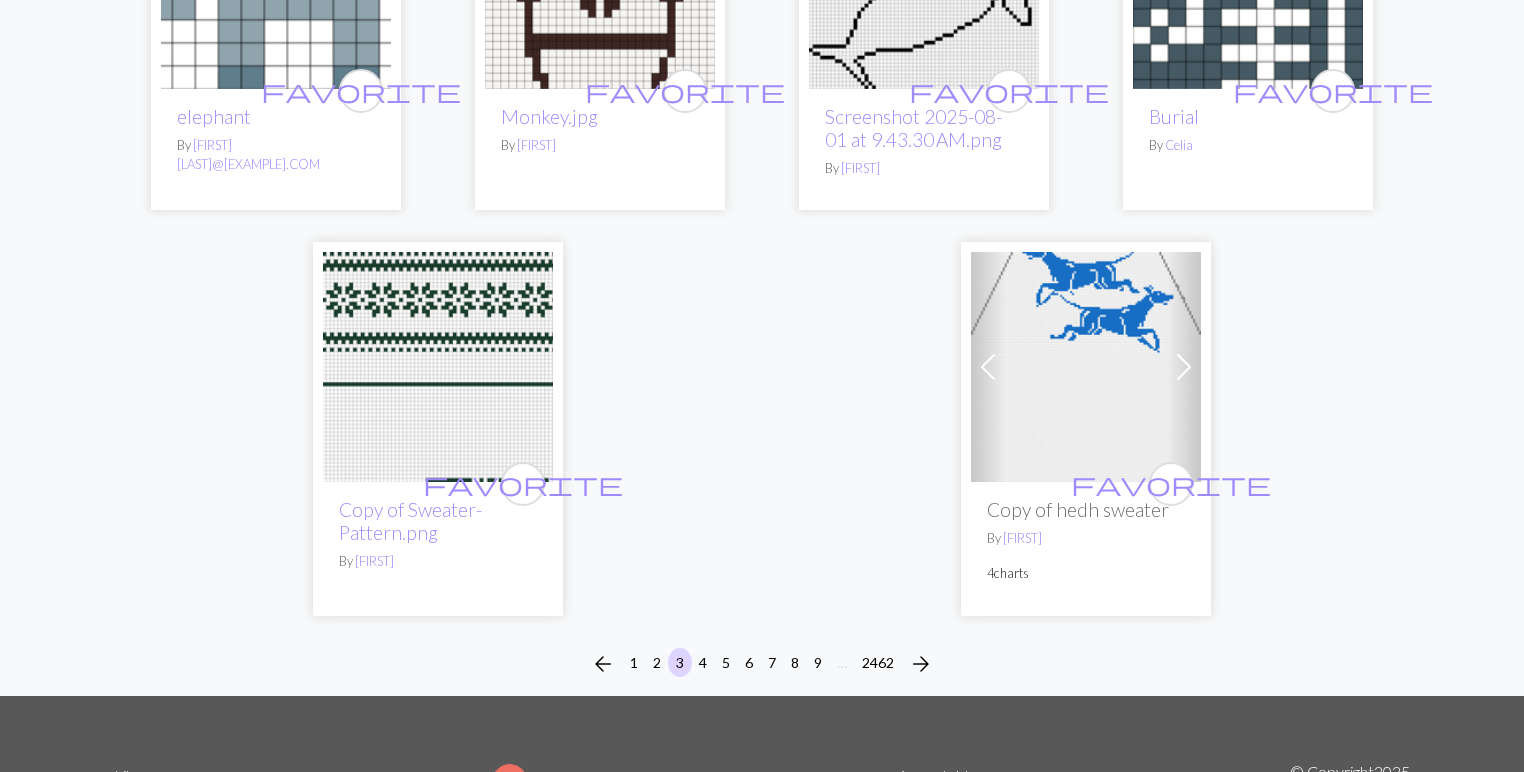 scroll, scrollTop: 5040, scrollLeft: 0, axis: vertical 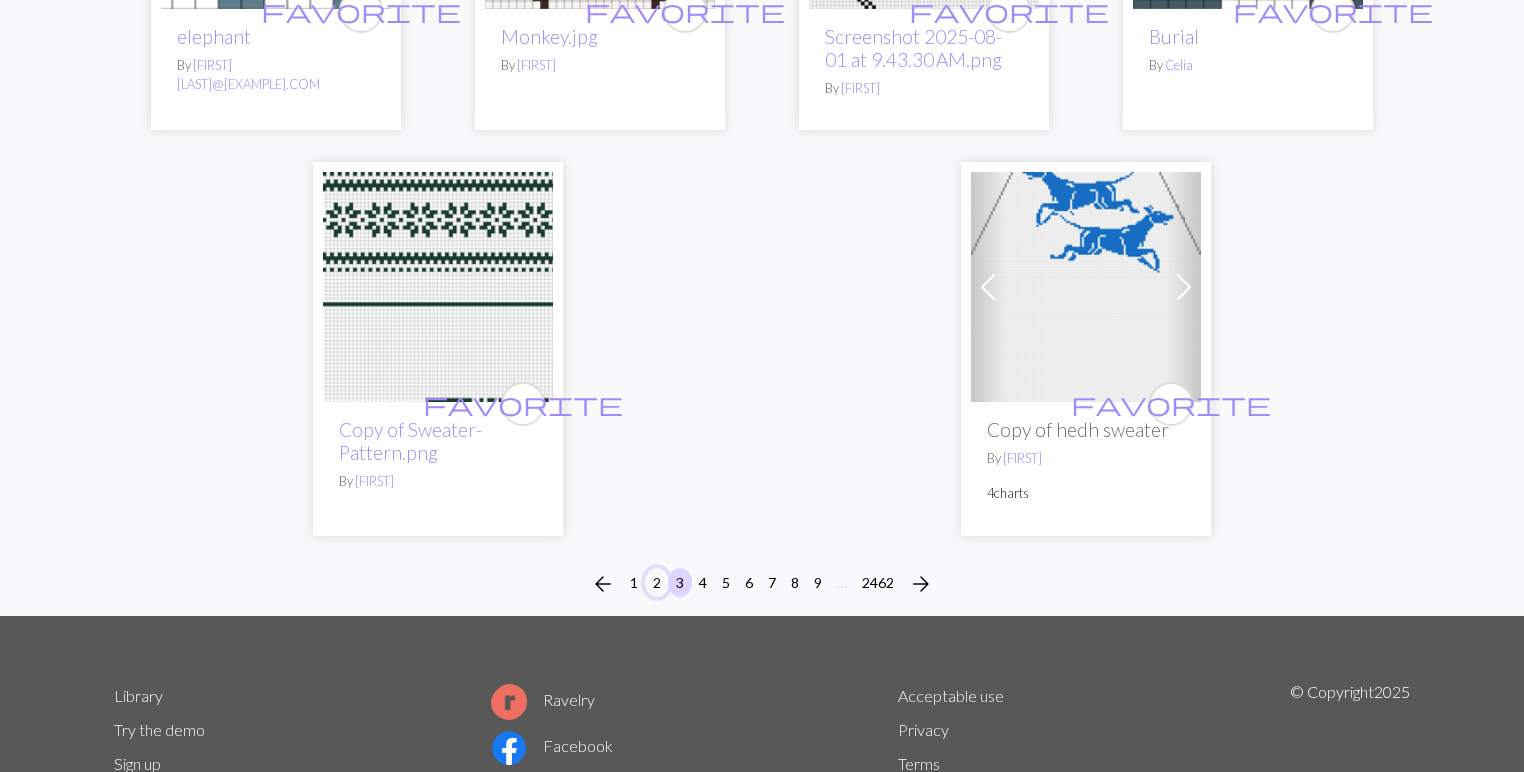 click on "2" at bounding box center [657, 582] 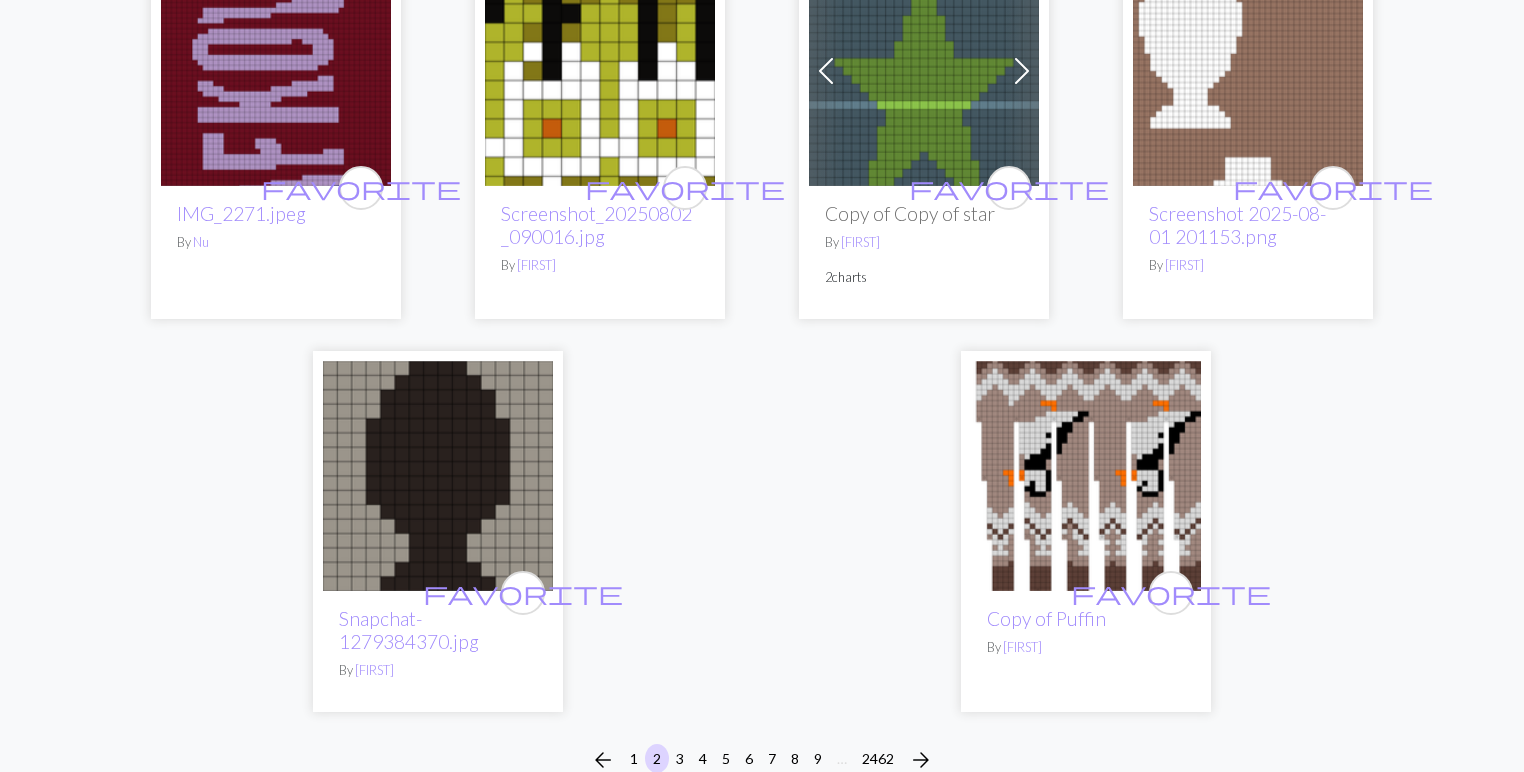 scroll, scrollTop: 5040, scrollLeft: 0, axis: vertical 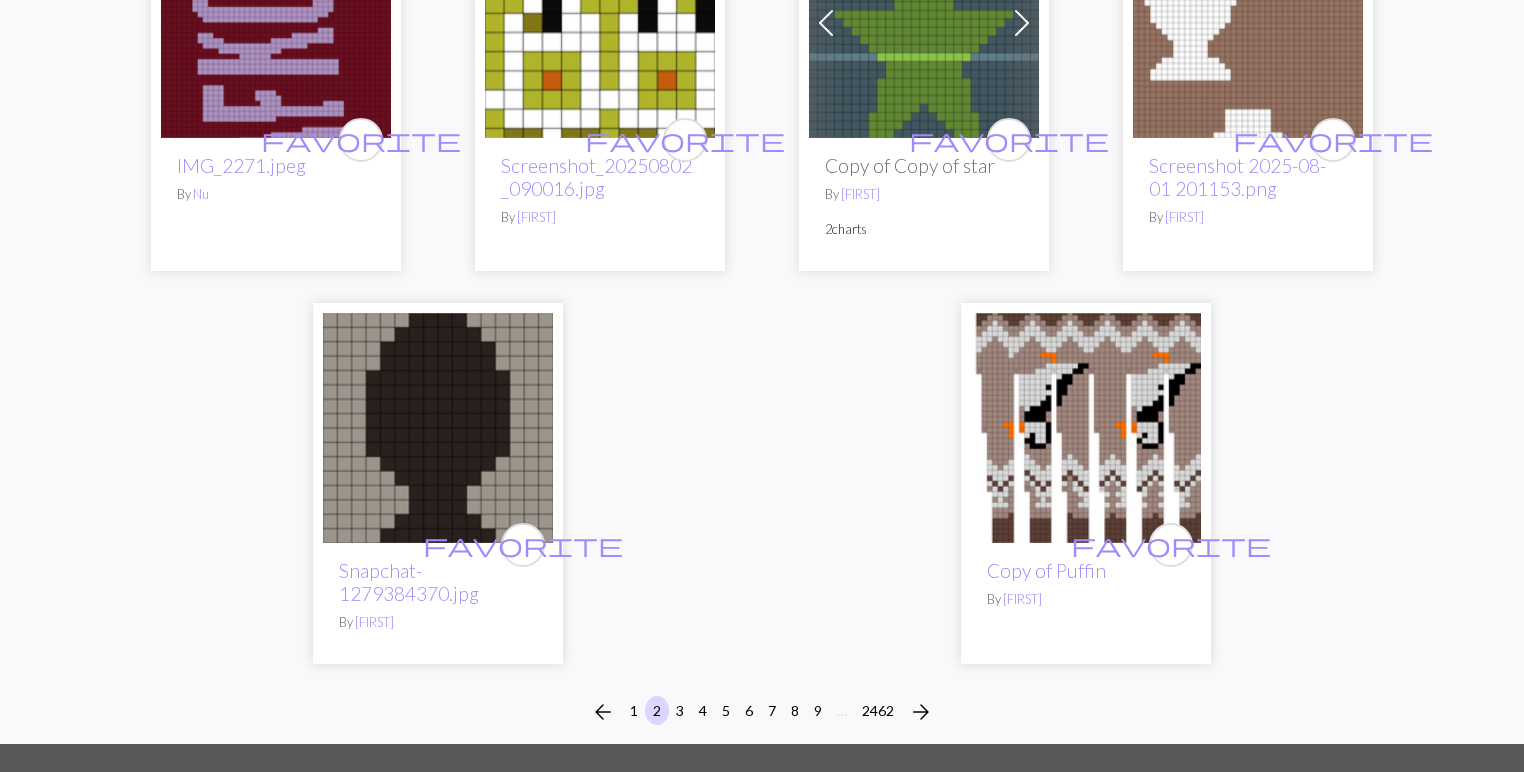 click at bounding box center [1086, 428] 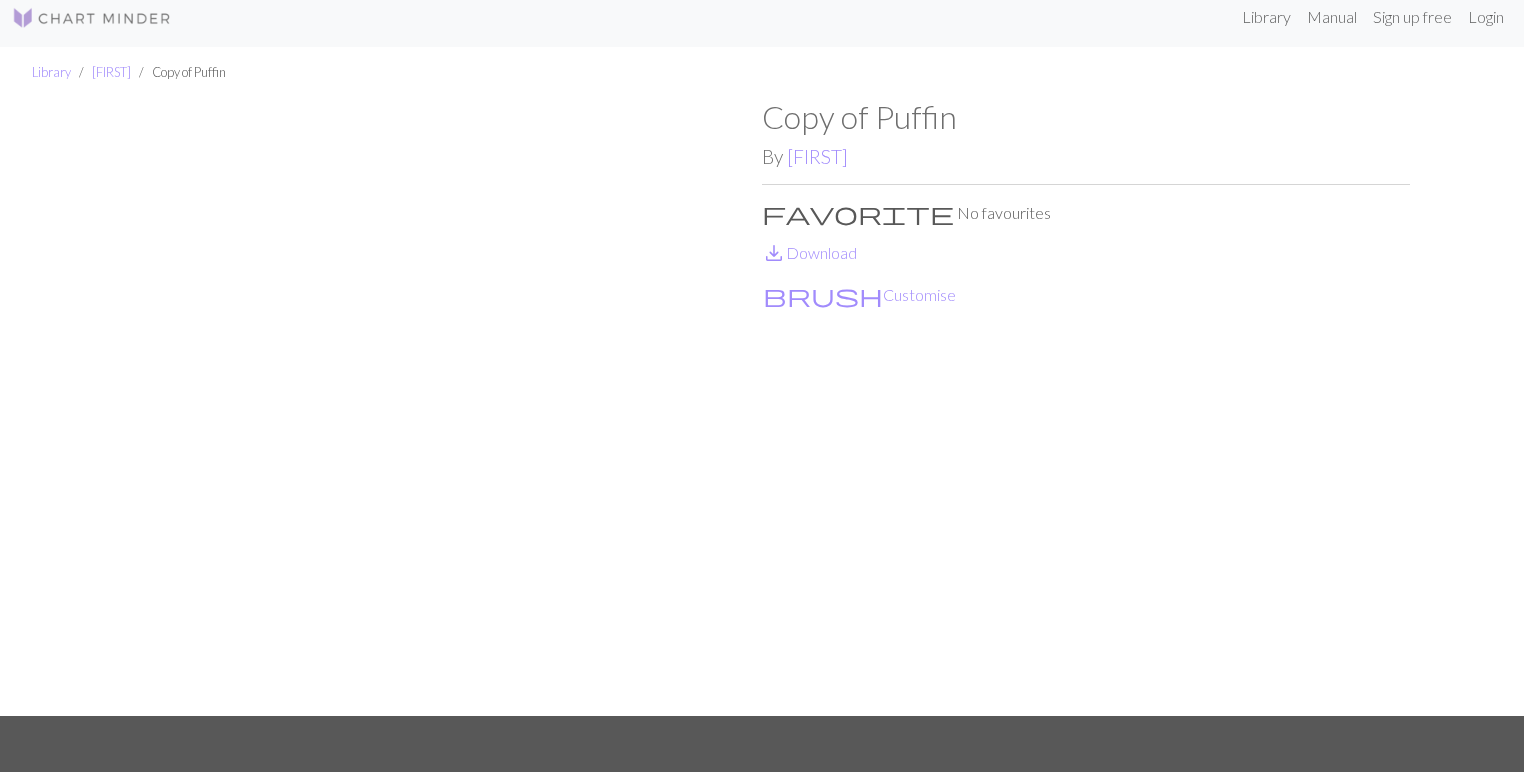 scroll, scrollTop: 0, scrollLeft: 0, axis: both 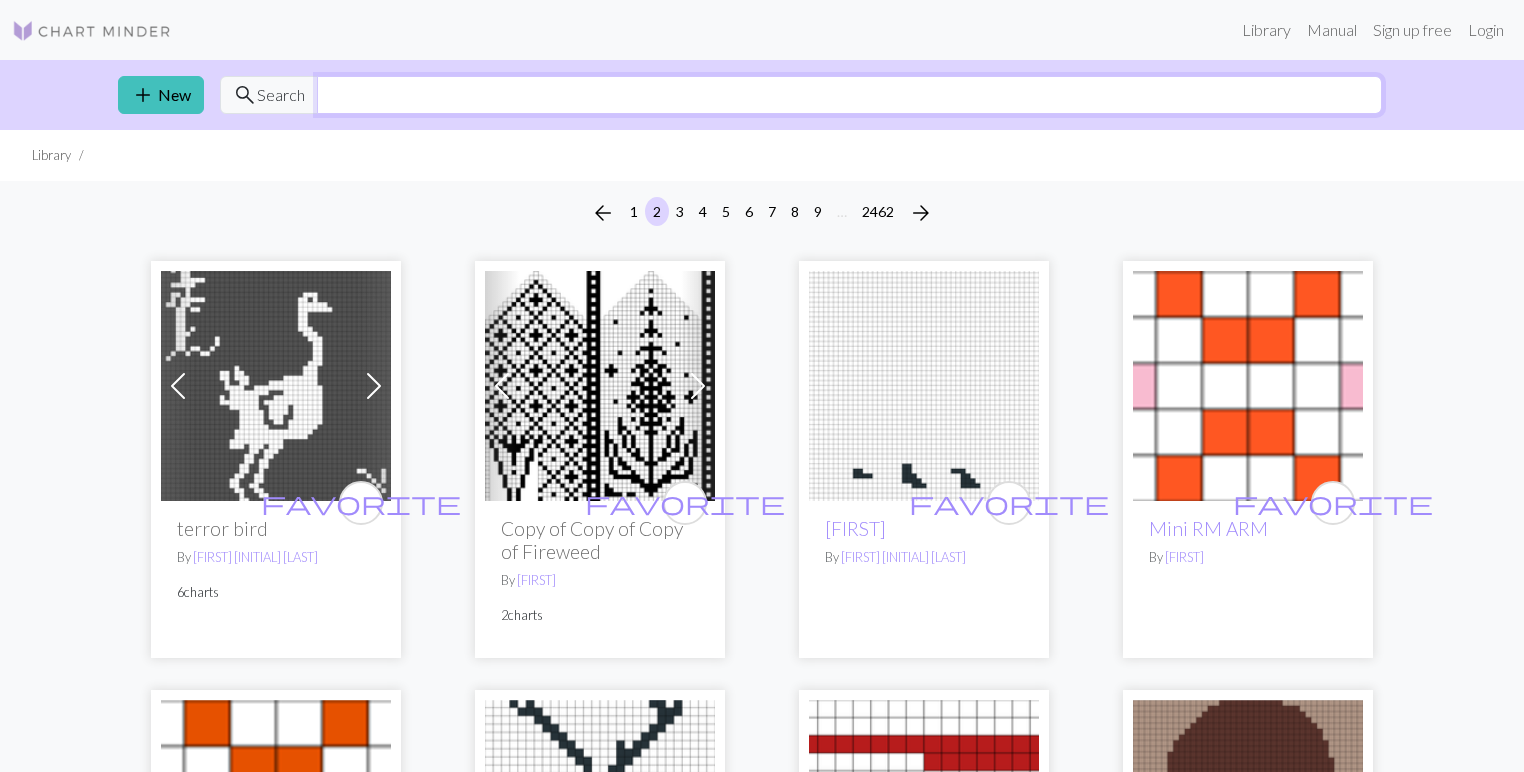 click at bounding box center (849, 95) 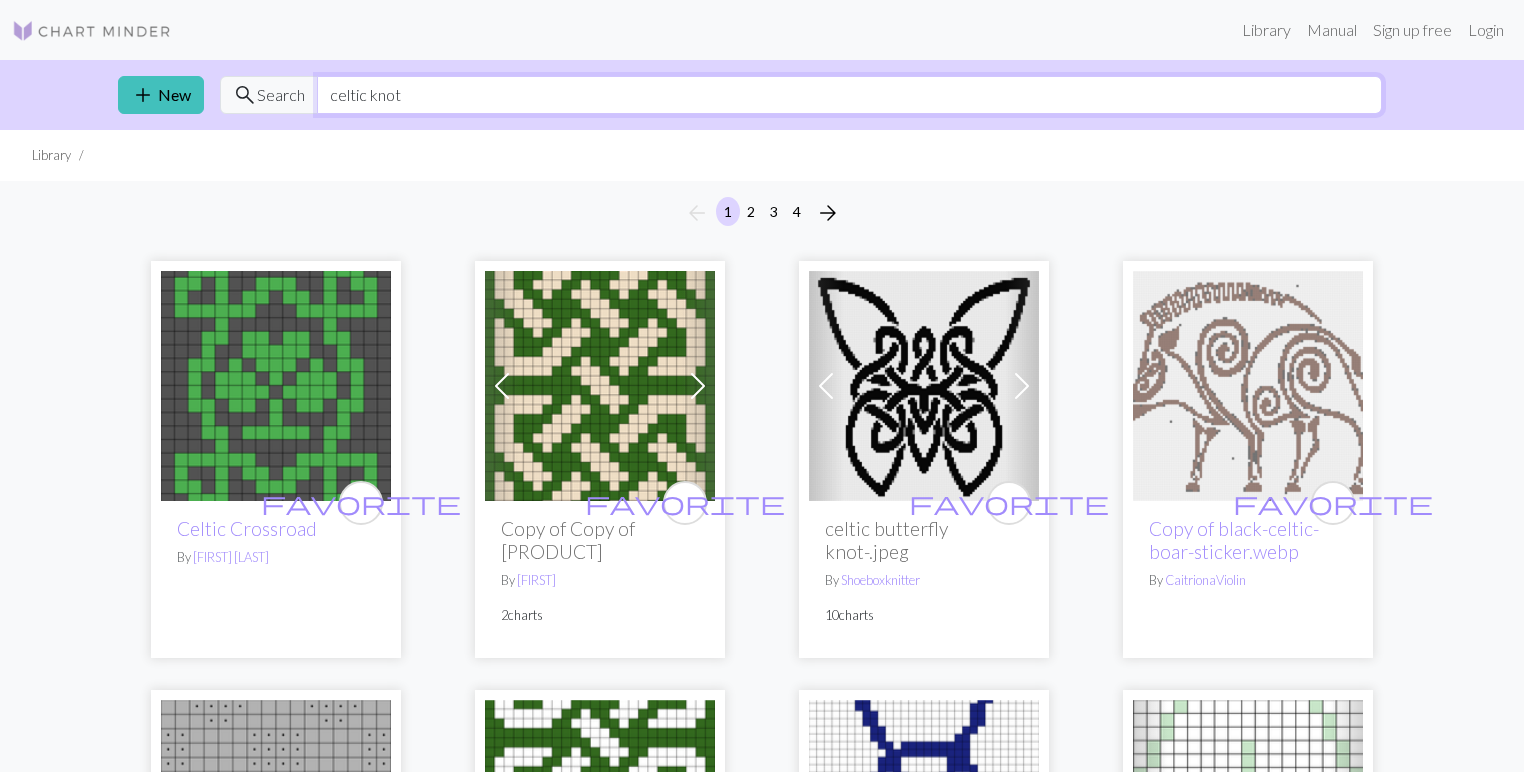 type on "celtic knot" 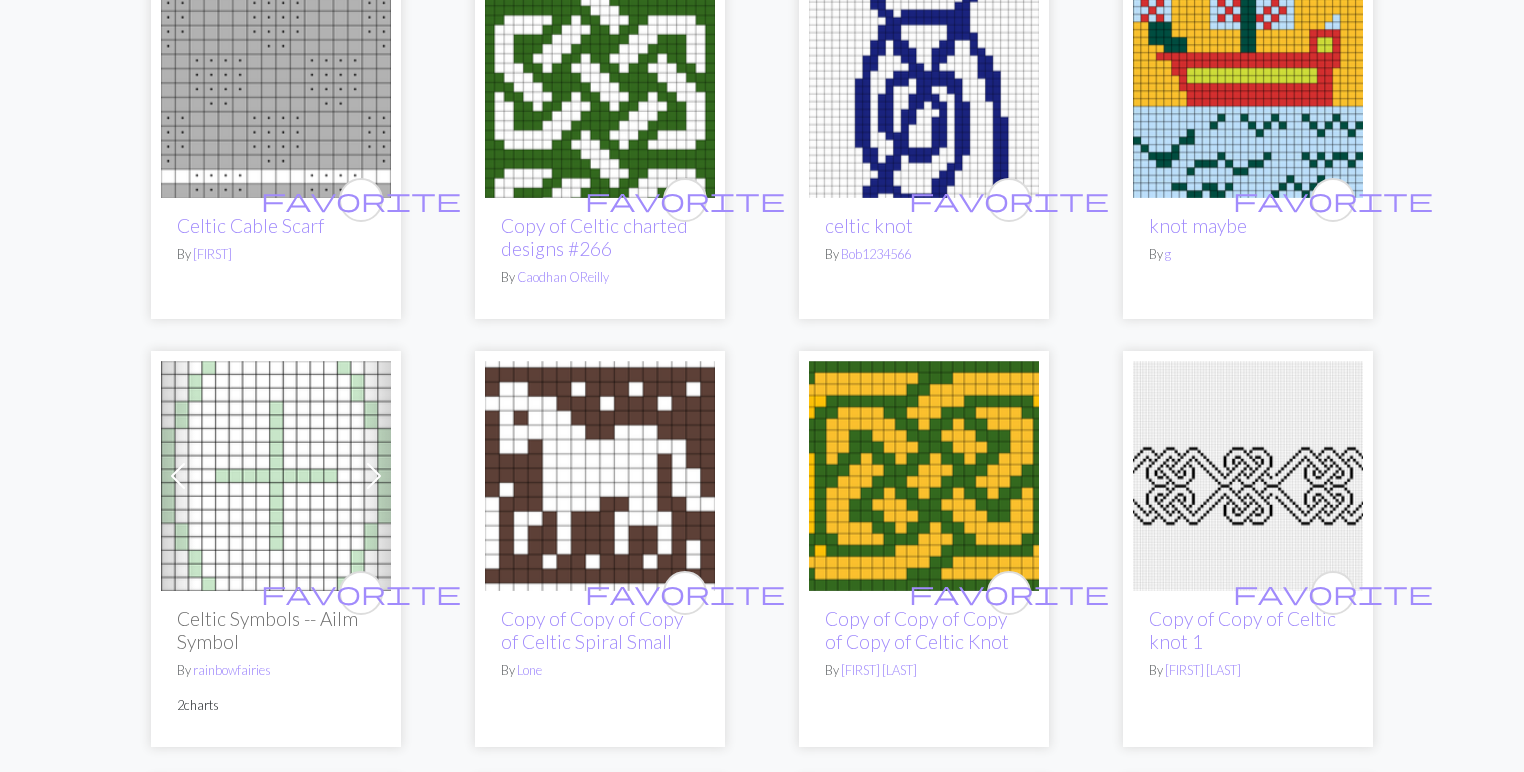 scroll, scrollTop: 800, scrollLeft: 0, axis: vertical 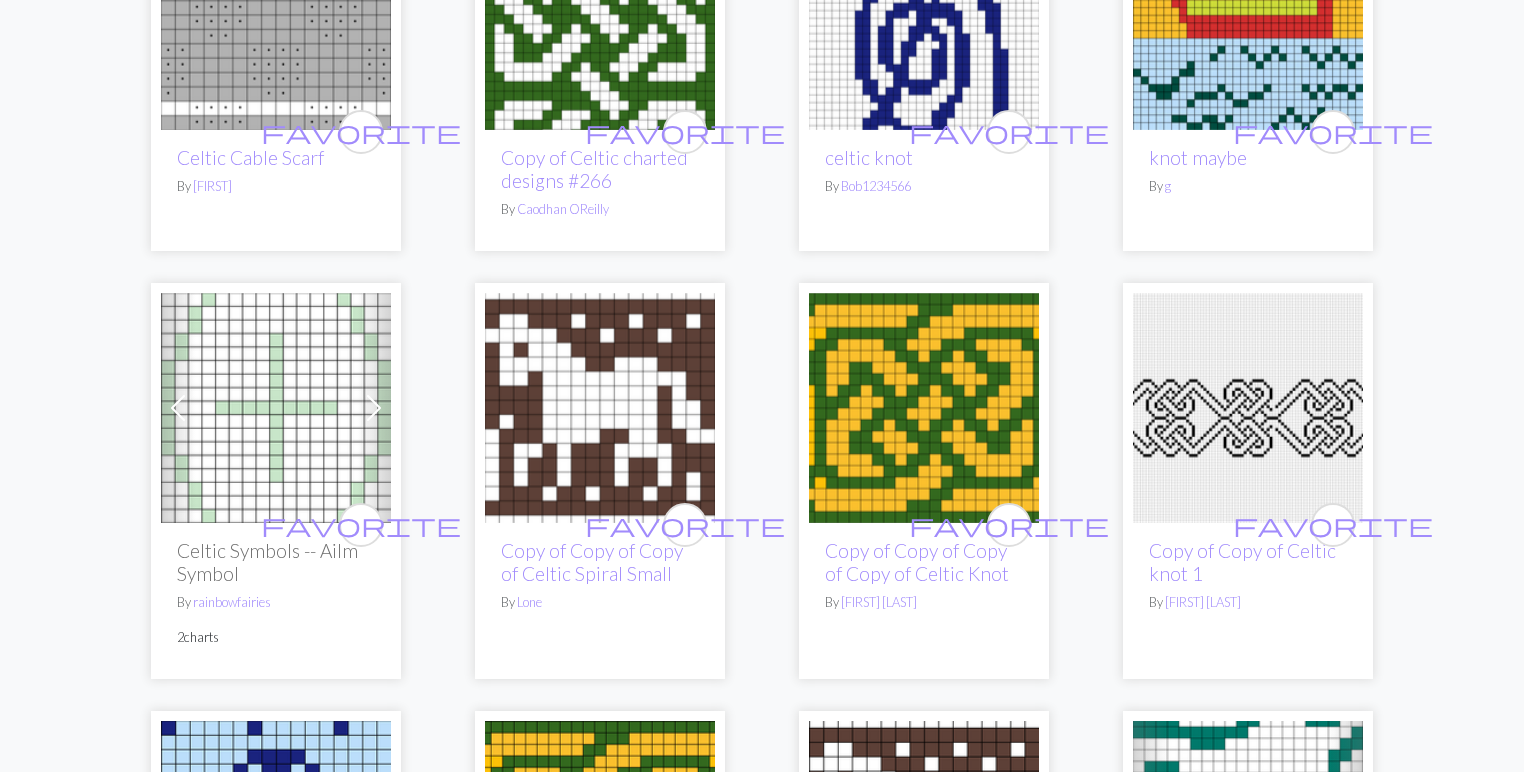 click at bounding box center (1248, 408) 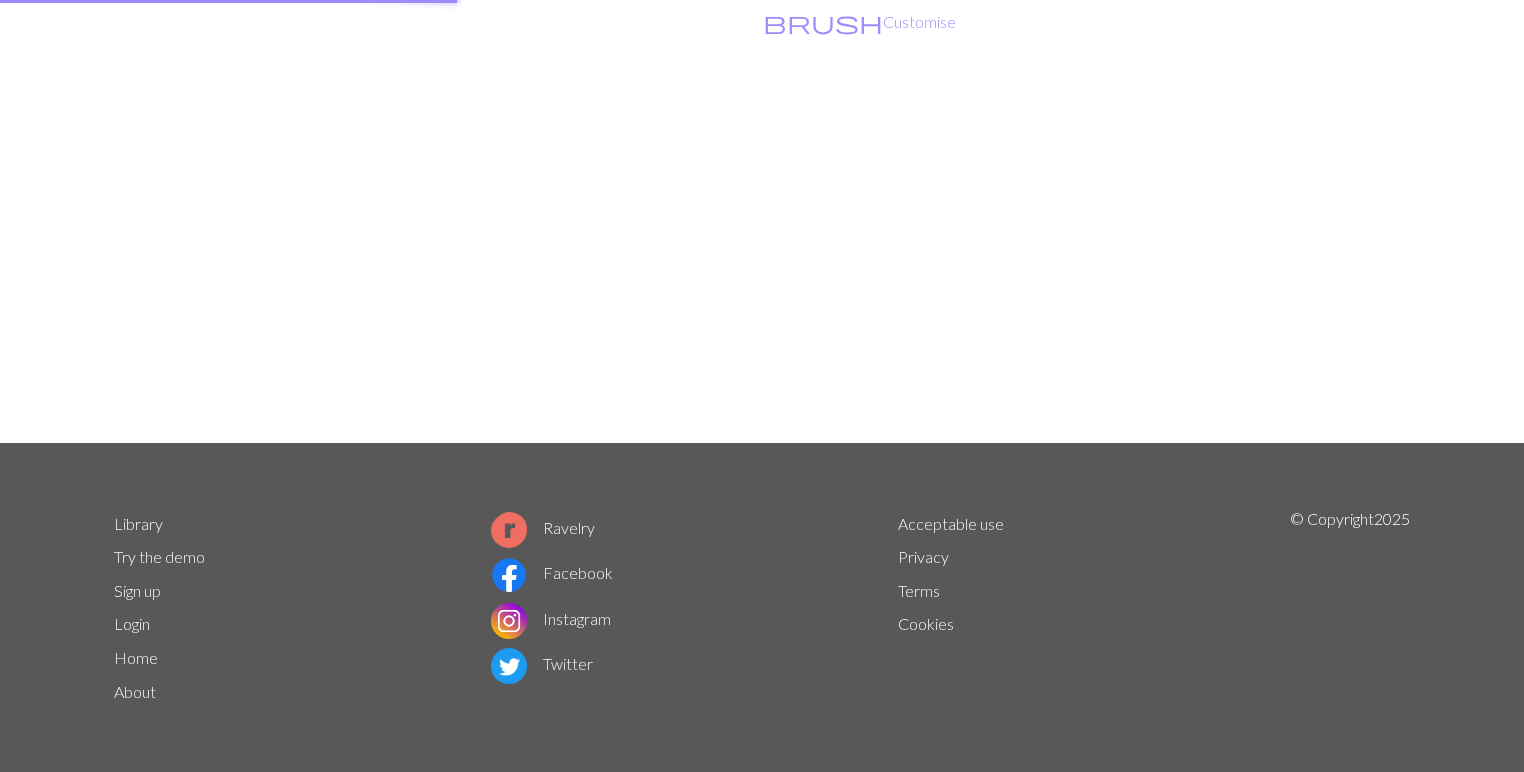 scroll, scrollTop: 0, scrollLeft: 0, axis: both 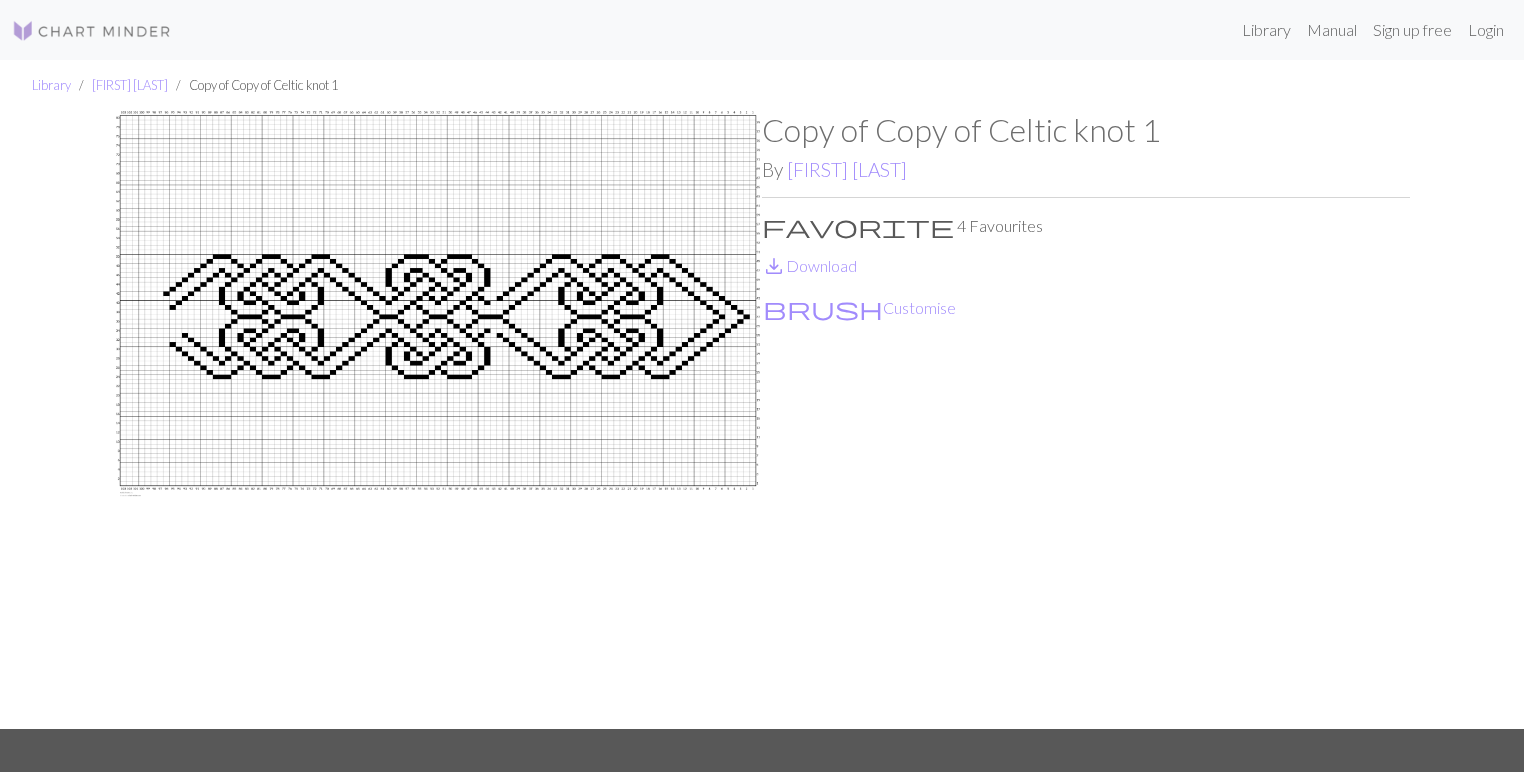 click at bounding box center [438, 420] 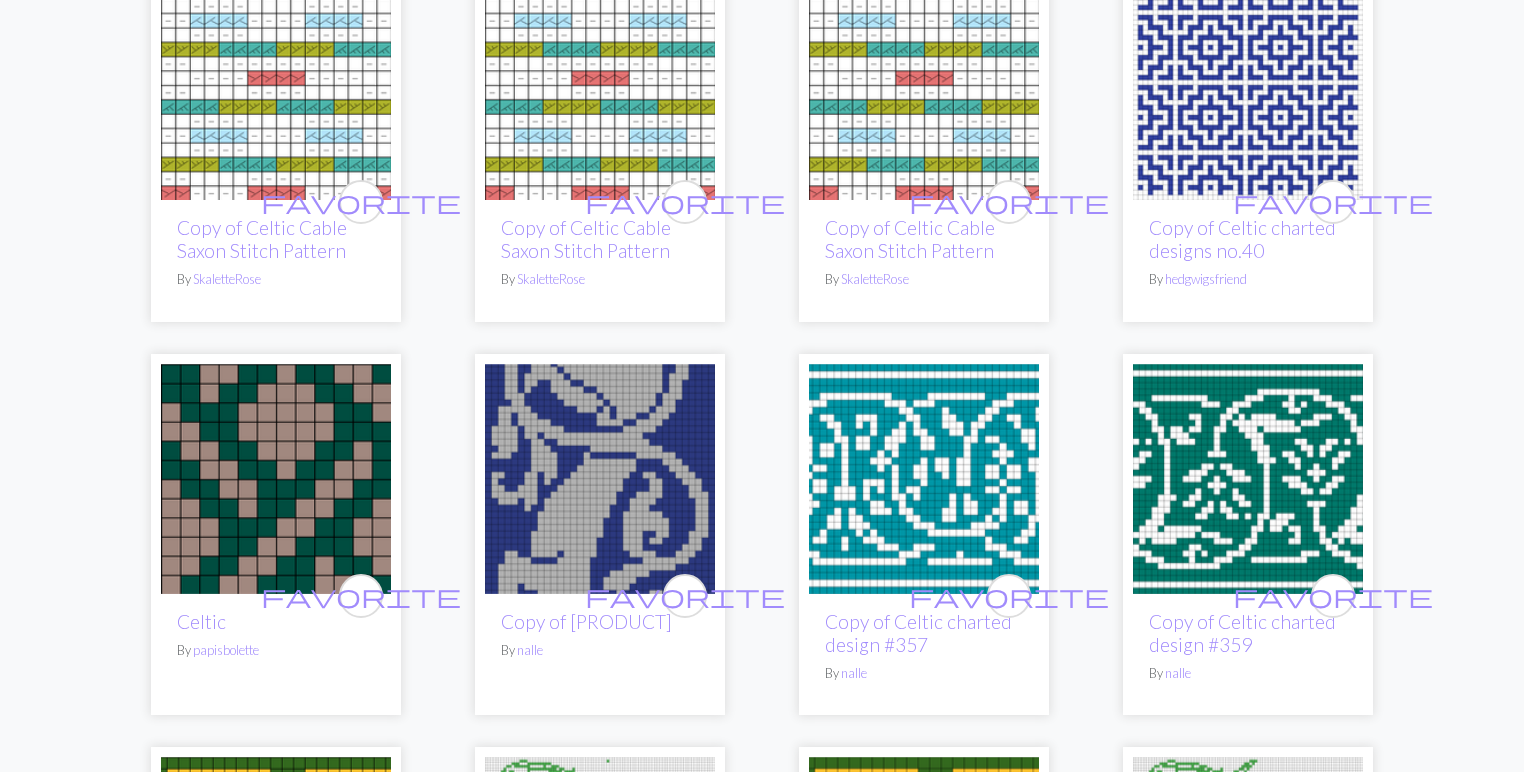 scroll, scrollTop: 3760, scrollLeft: 0, axis: vertical 